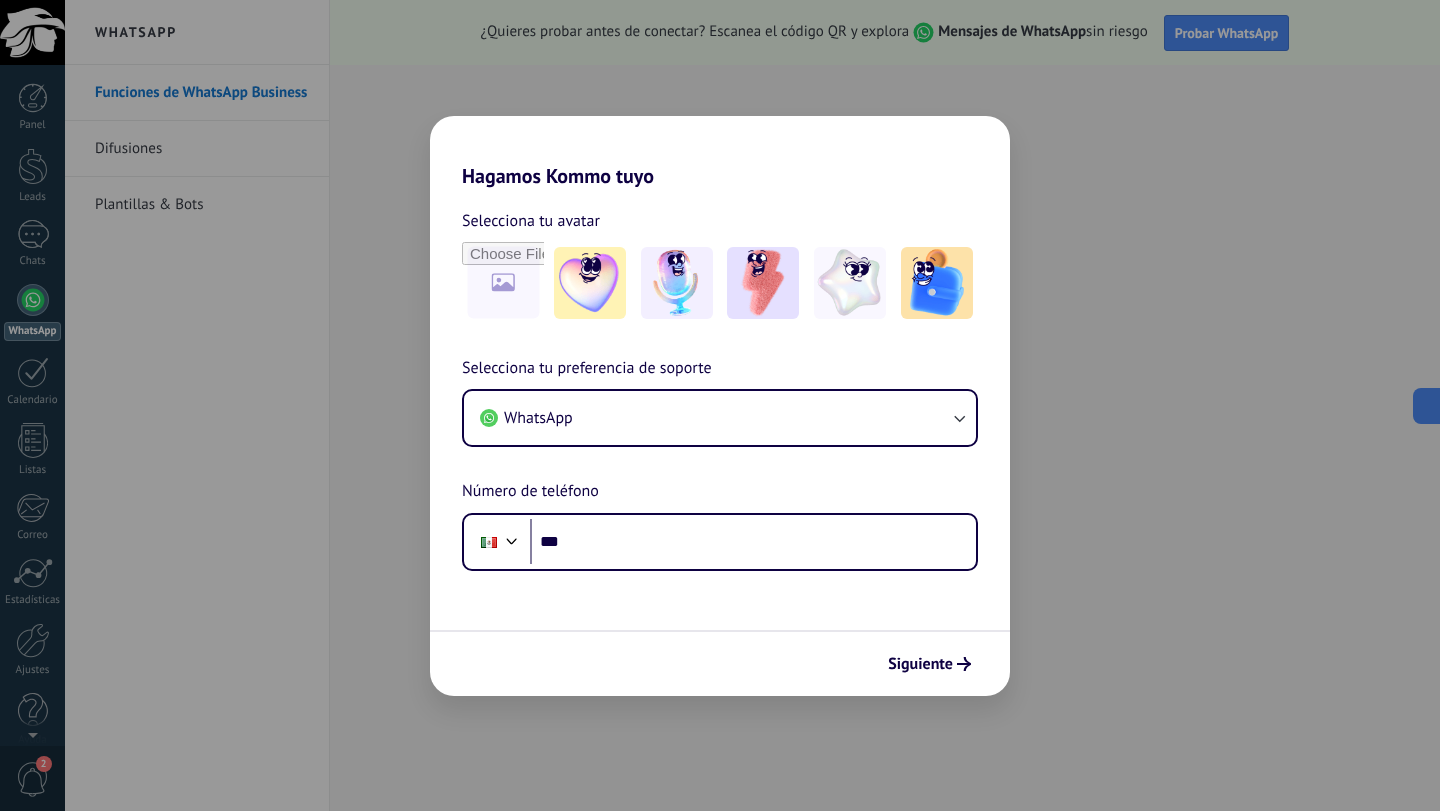 scroll, scrollTop: 0, scrollLeft: 0, axis: both 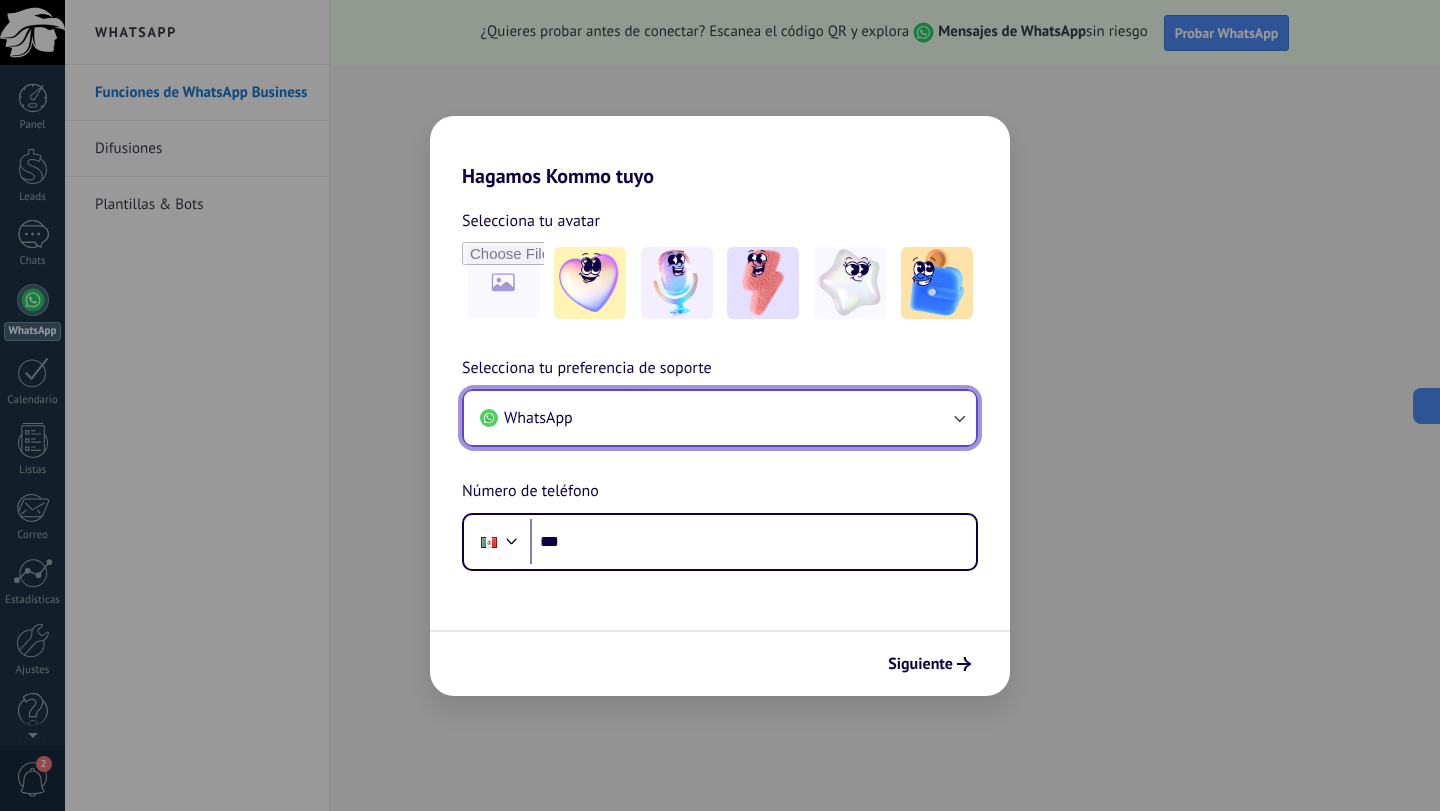 click on "WhatsApp" at bounding box center (720, 418) 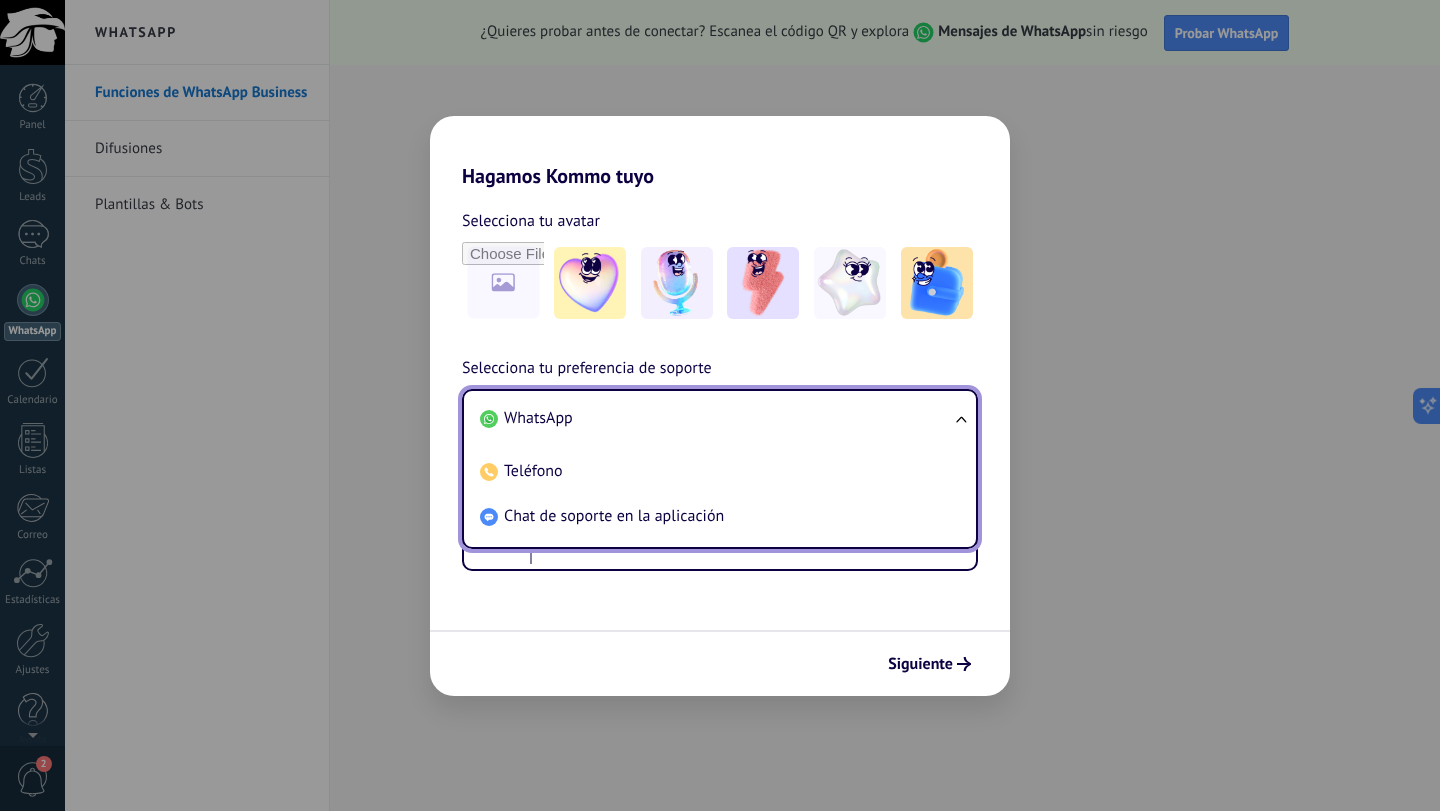 click on "Siguiente" at bounding box center (720, 663) 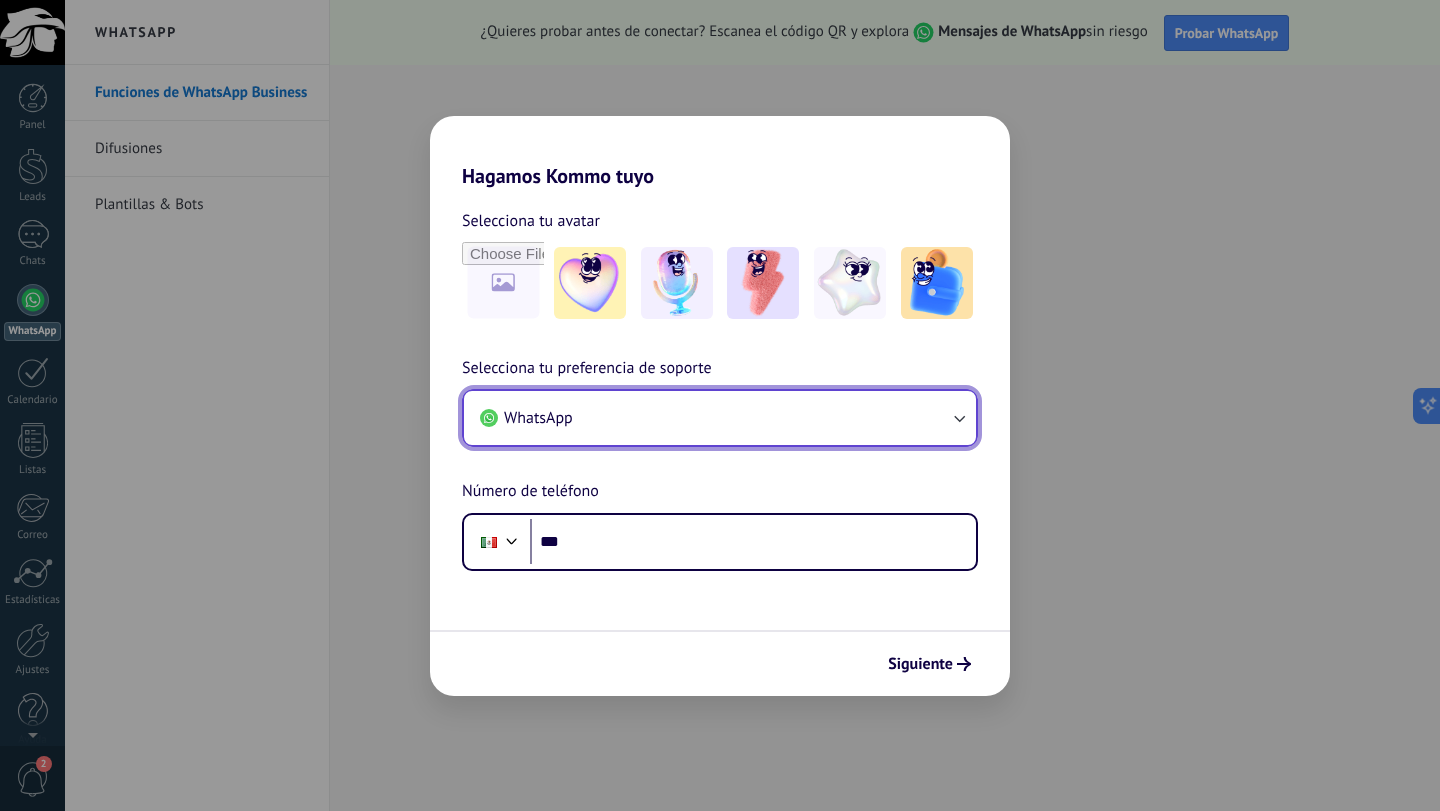click on "WhatsApp" at bounding box center (720, 418) 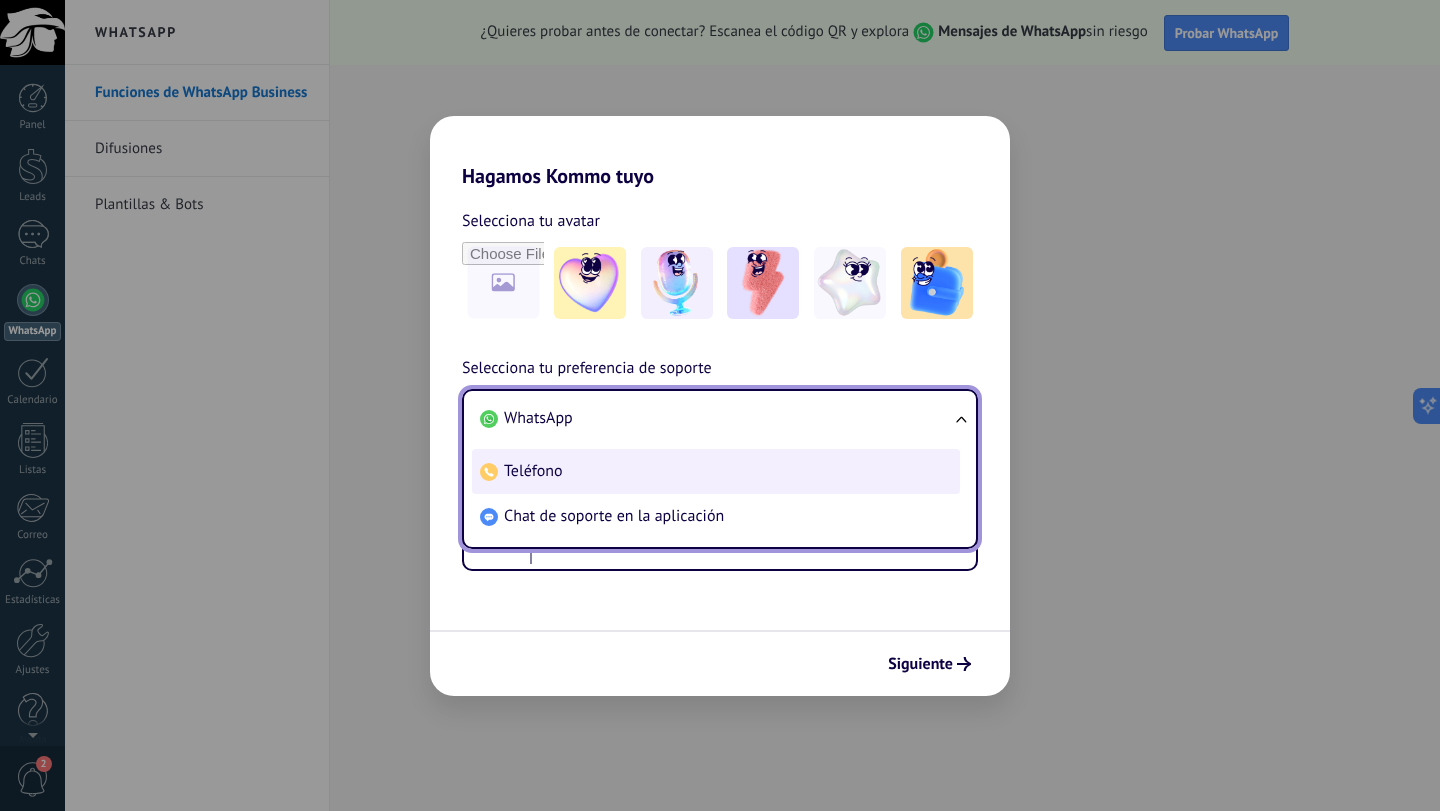 click on "Teléfono" at bounding box center [716, 471] 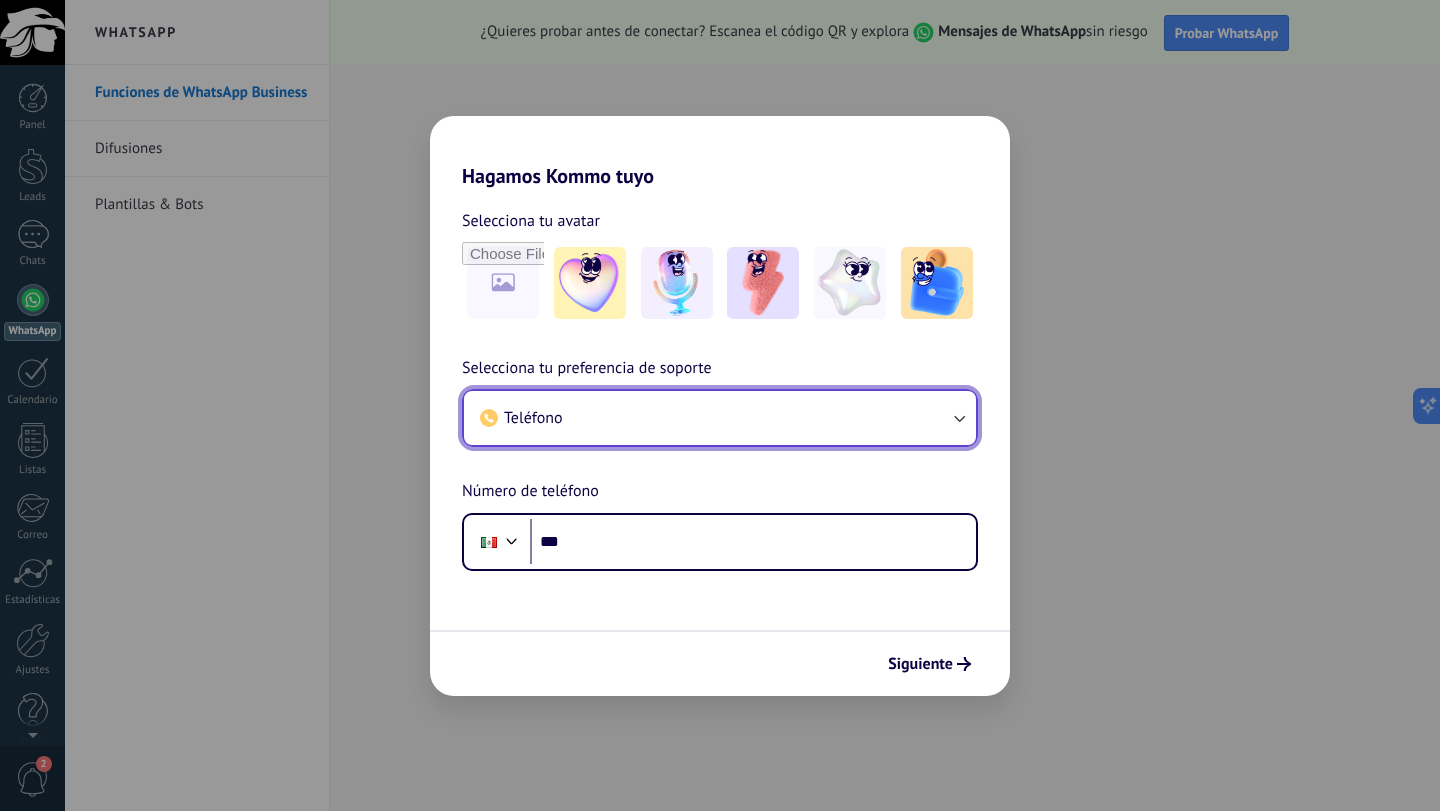 click on "Teléfono" at bounding box center (720, 418) 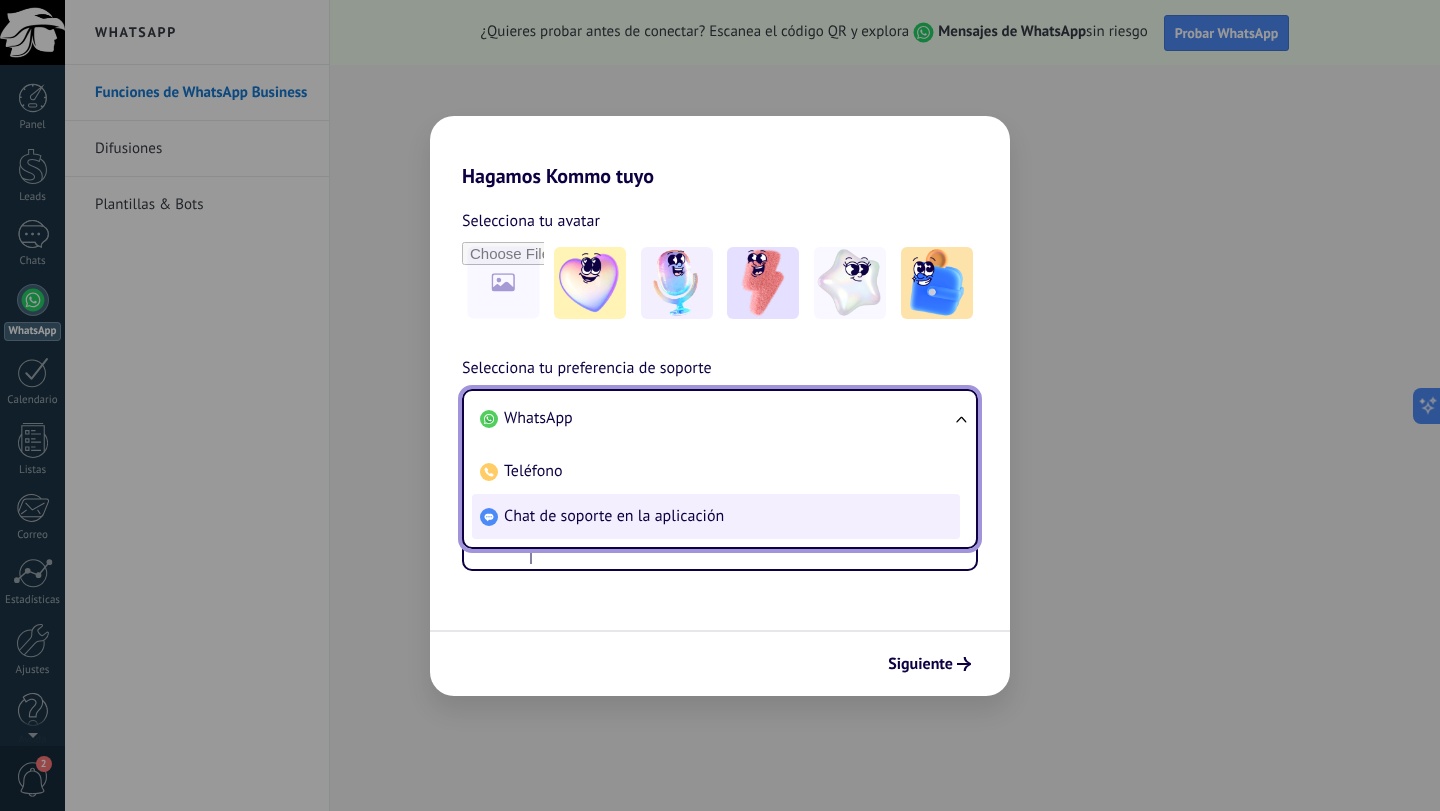 click on "Chat de soporte en la aplicación" at bounding box center (538, 418) 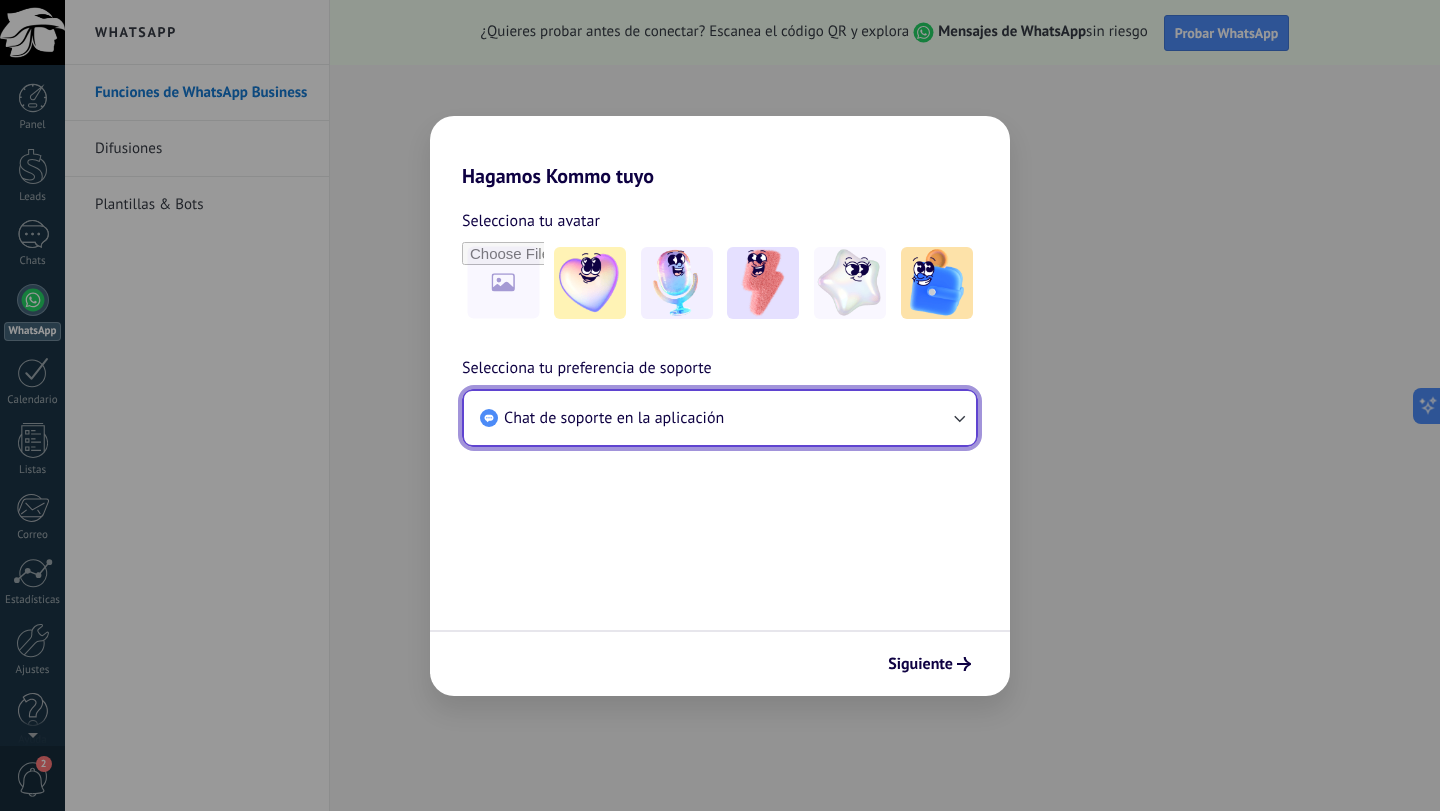 click on "Chat de soporte en la aplicación" at bounding box center [720, 418] 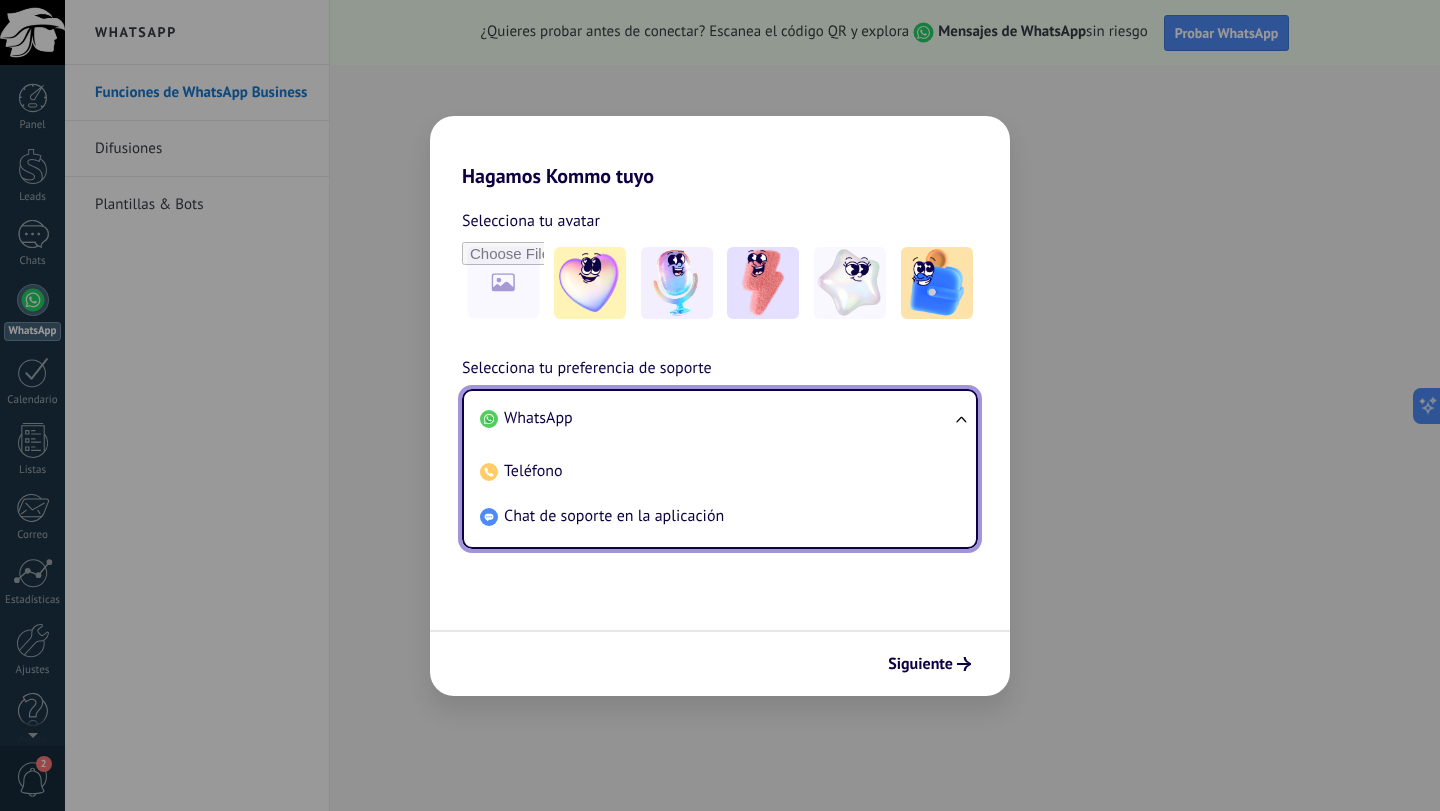 click on "WhatsApp" at bounding box center [716, 418] 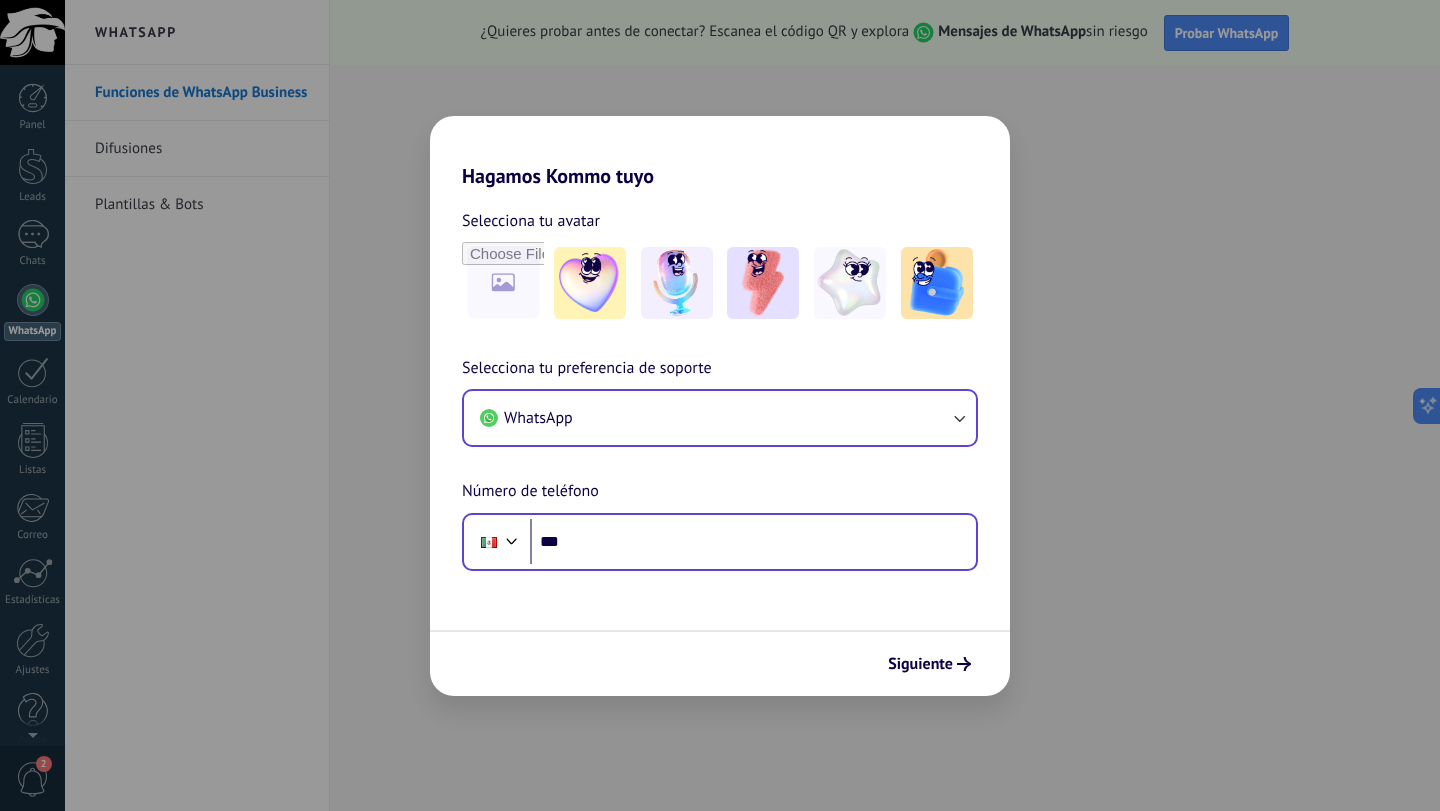 click on "Phone ***" at bounding box center (720, 542) 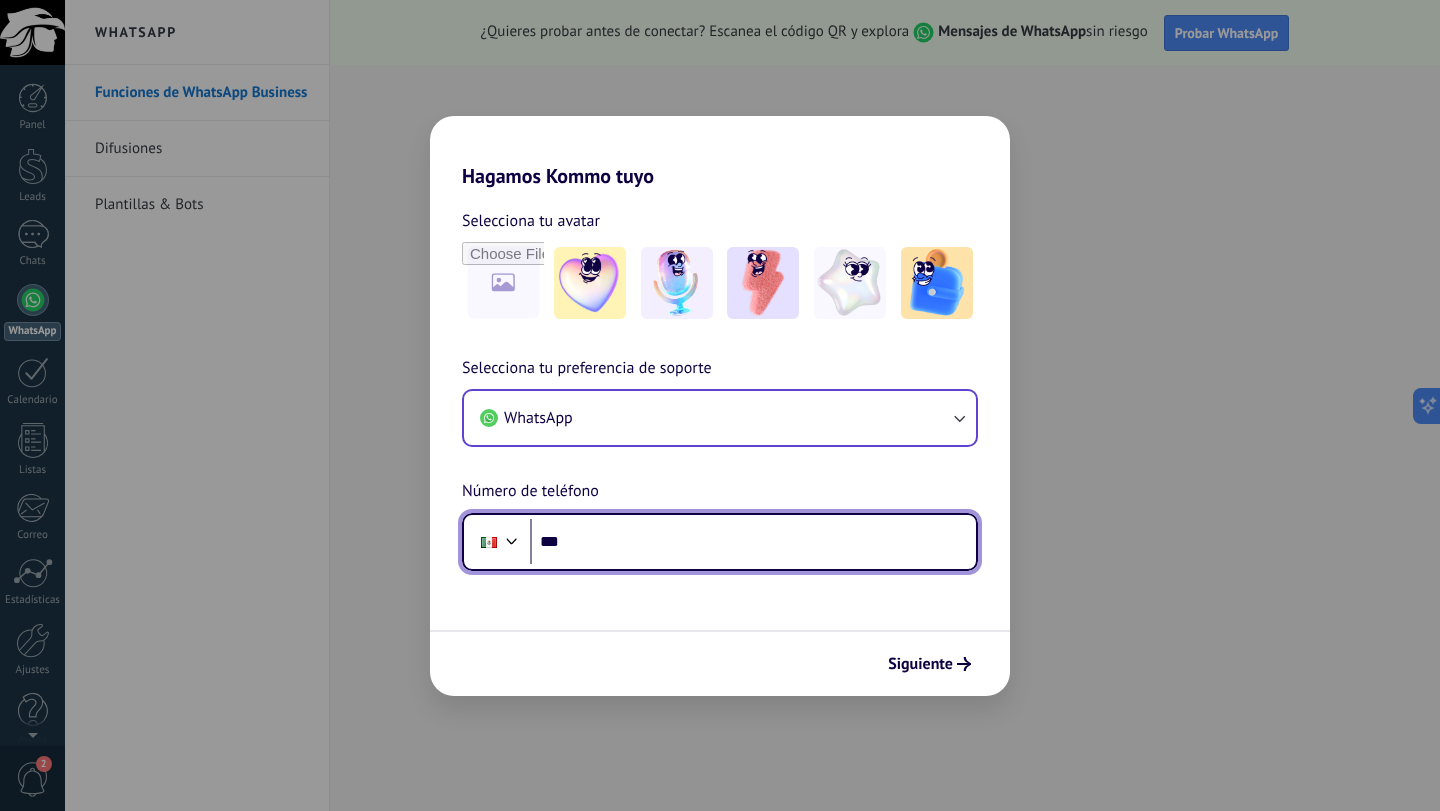 click on "***" at bounding box center [753, 542] 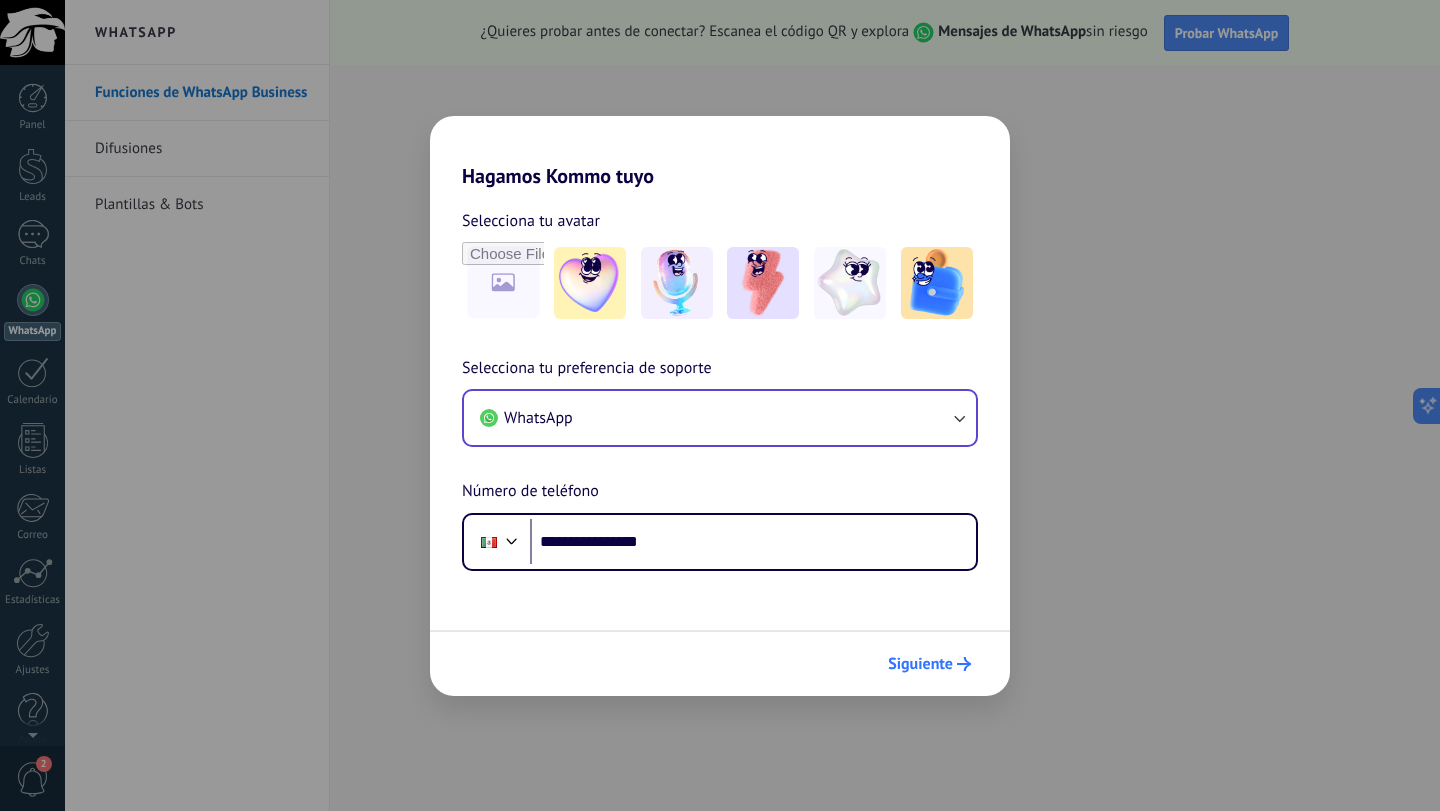 click on "Siguiente" at bounding box center (920, 664) 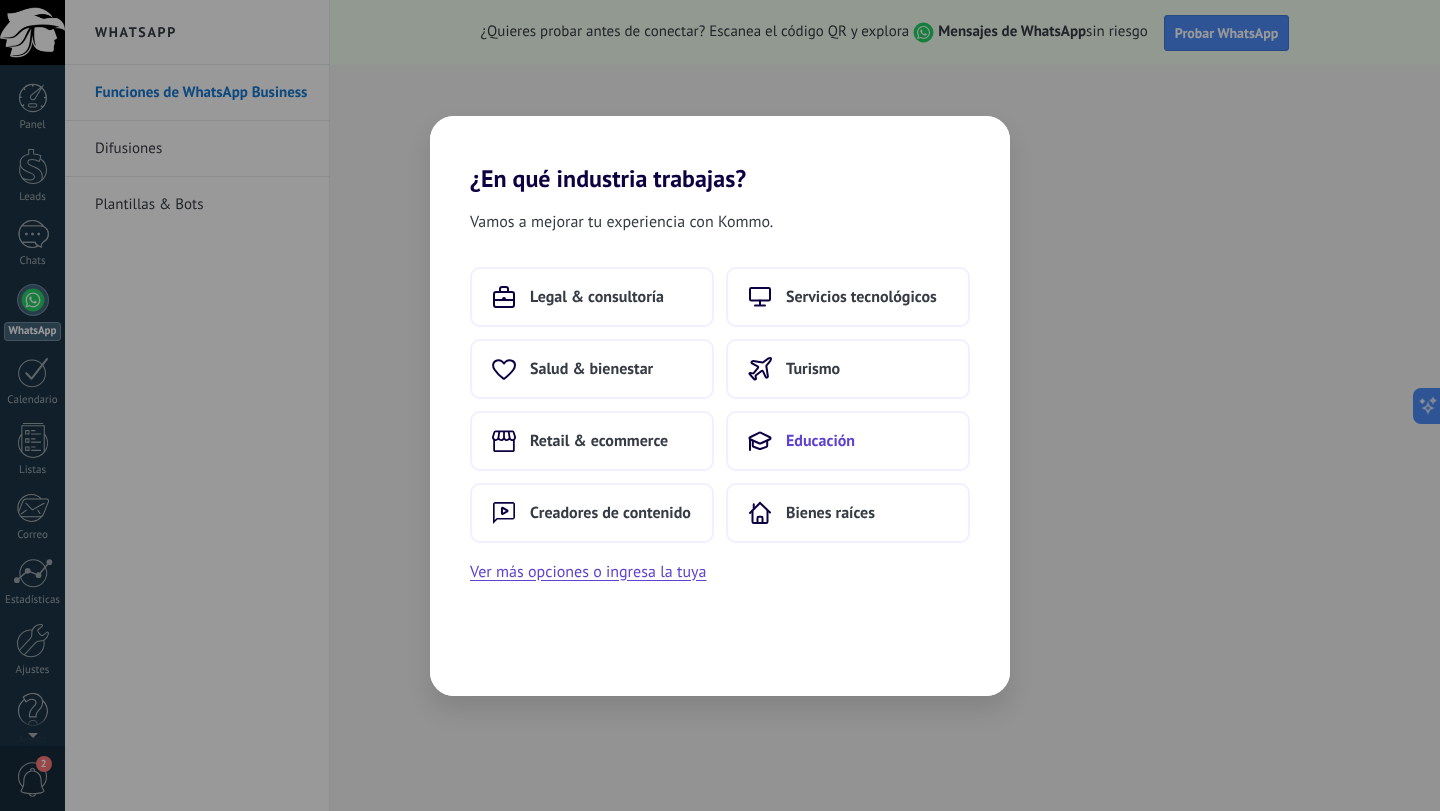 click on "Educación" at bounding box center (848, 441) 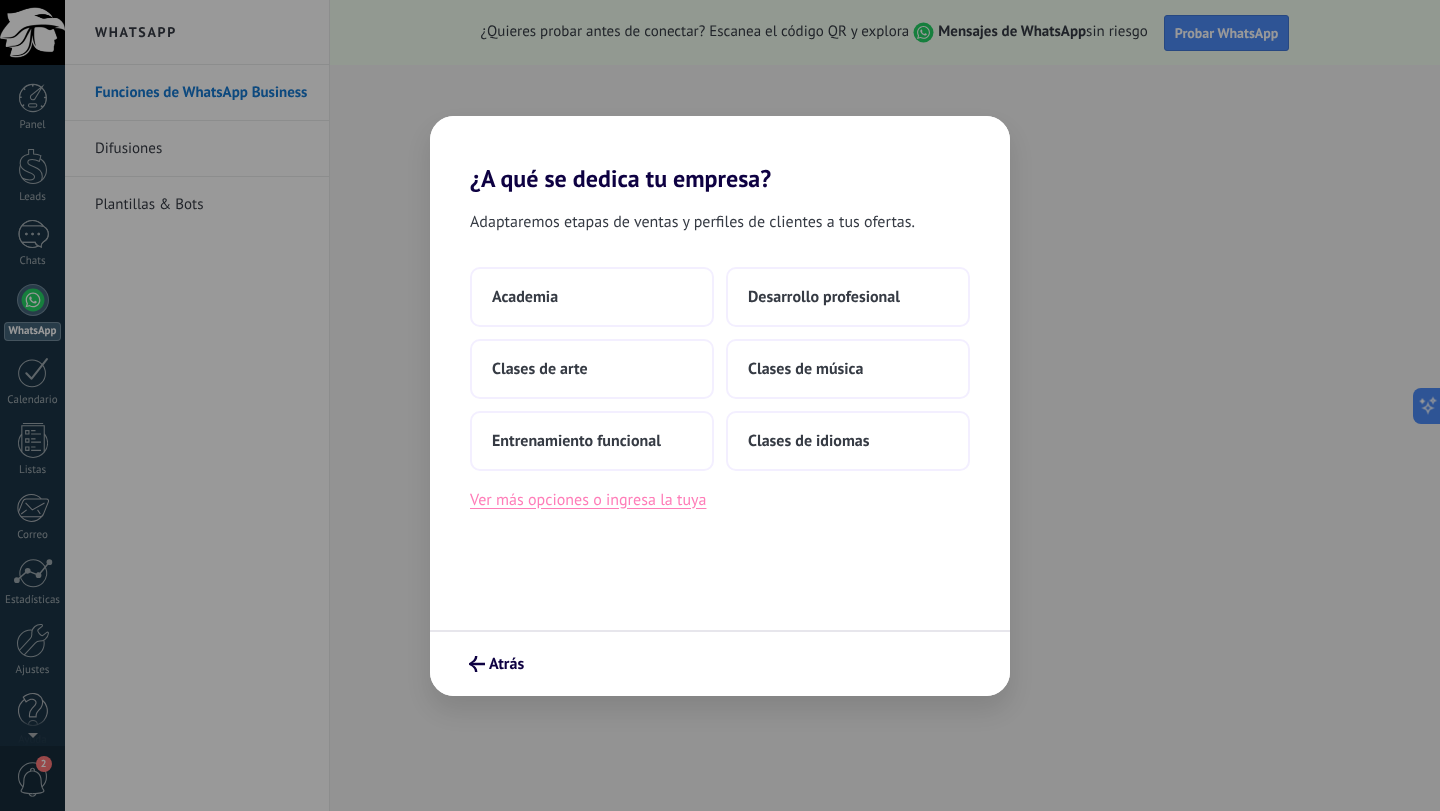 click on "Ver más opciones o ingresa la tuya" at bounding box center [588, 500] 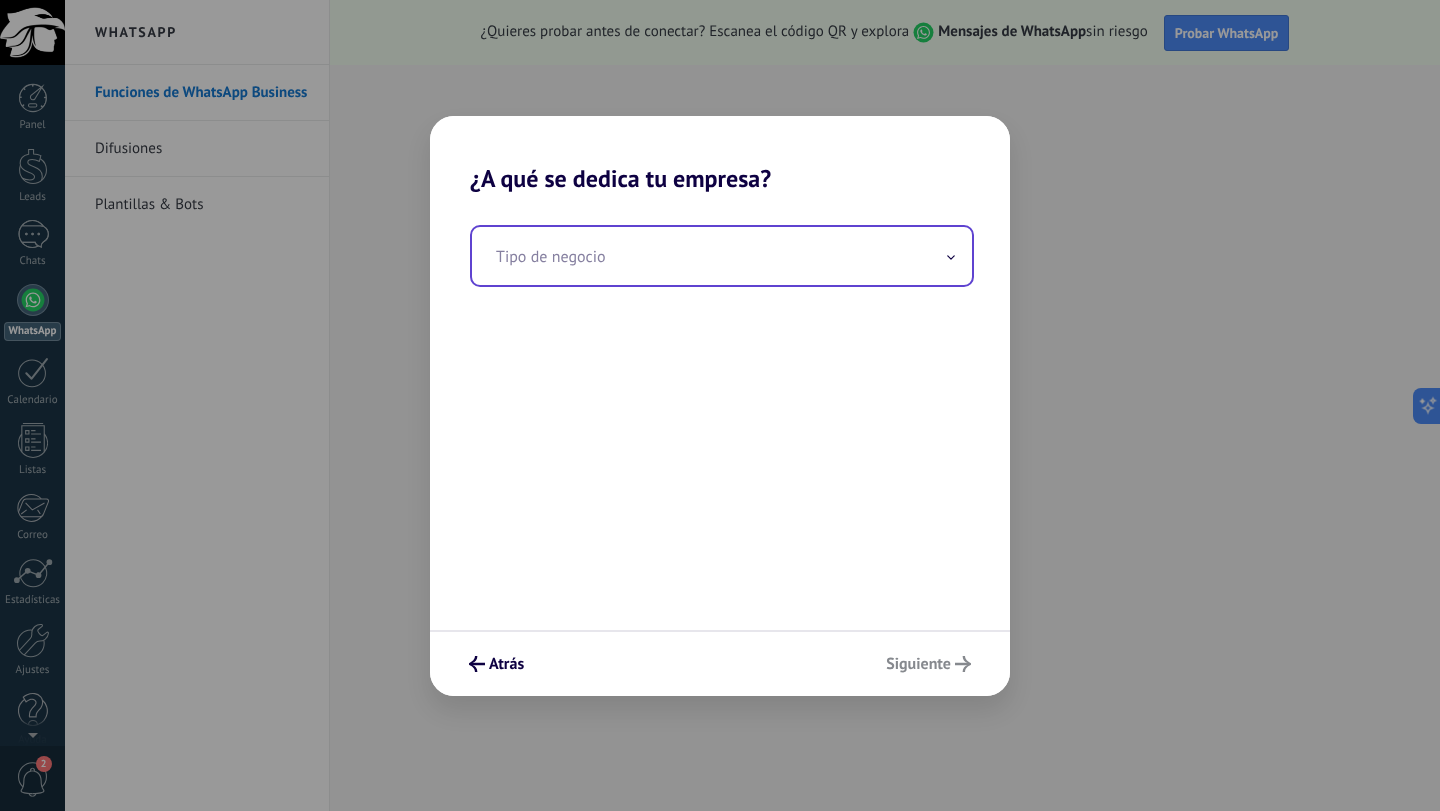 click at bounding box center (722, 256) 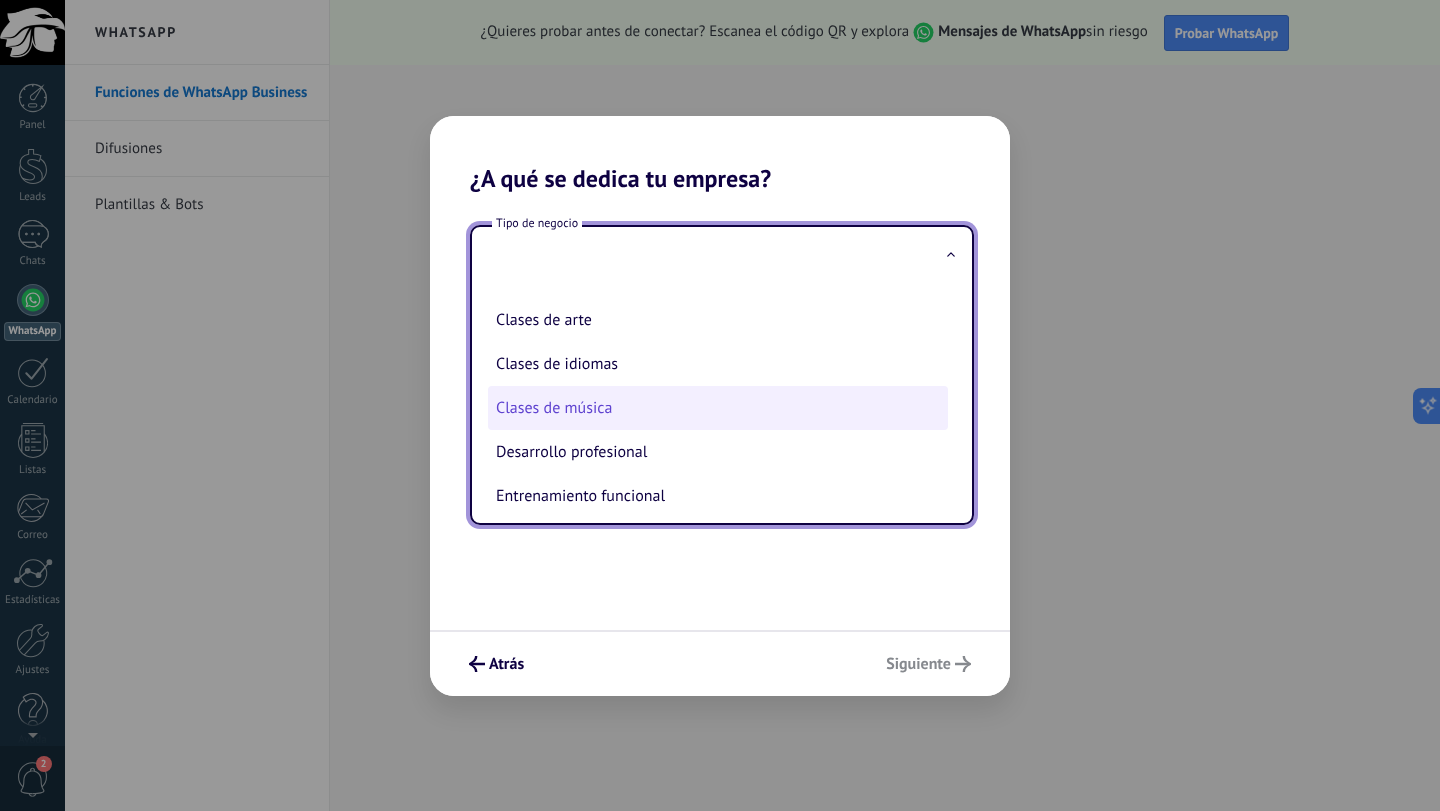 scroll, scrollTop: 46, scrollLeft: 0, axis: vertical 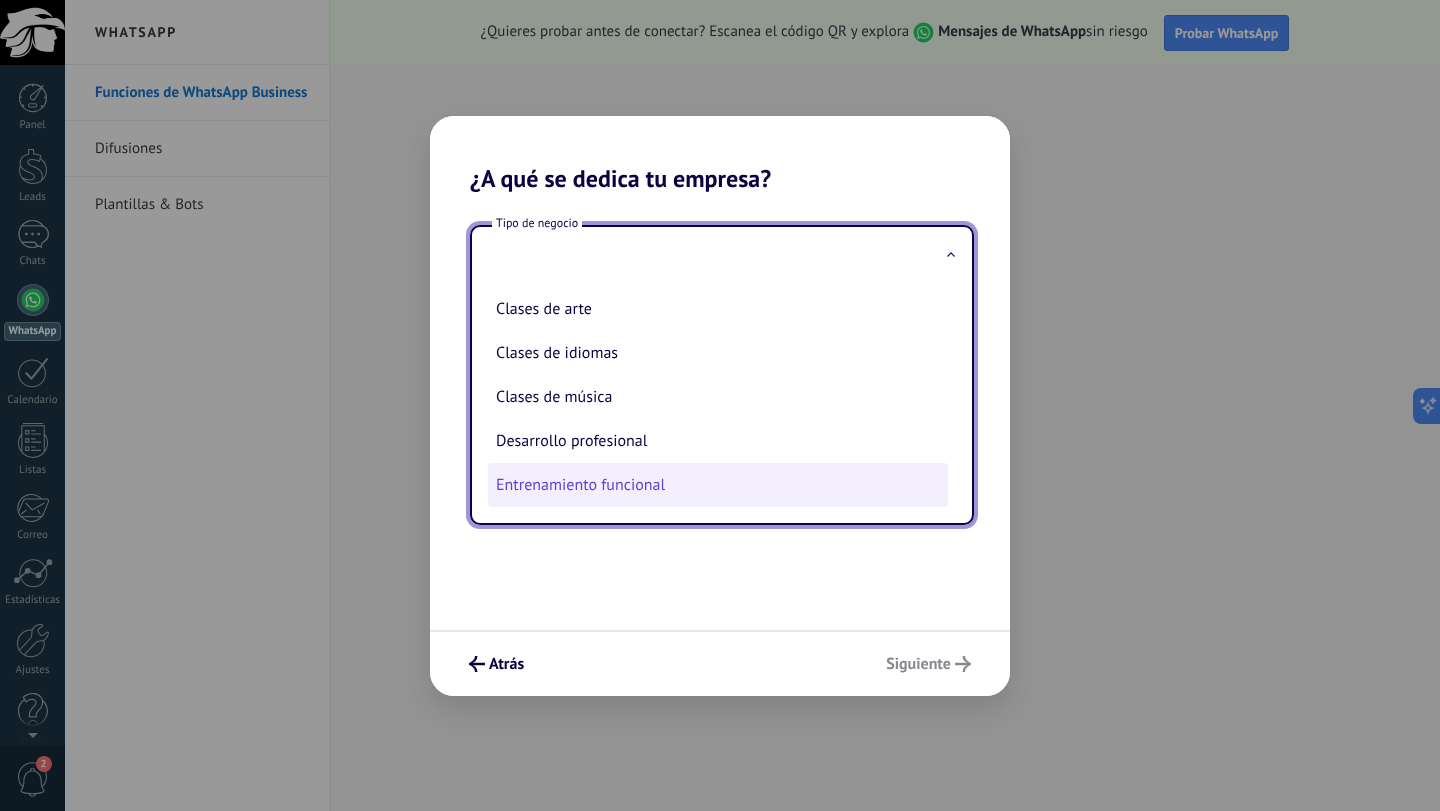click on "Entrenamiento funcional" at bounding box center (718, 485) 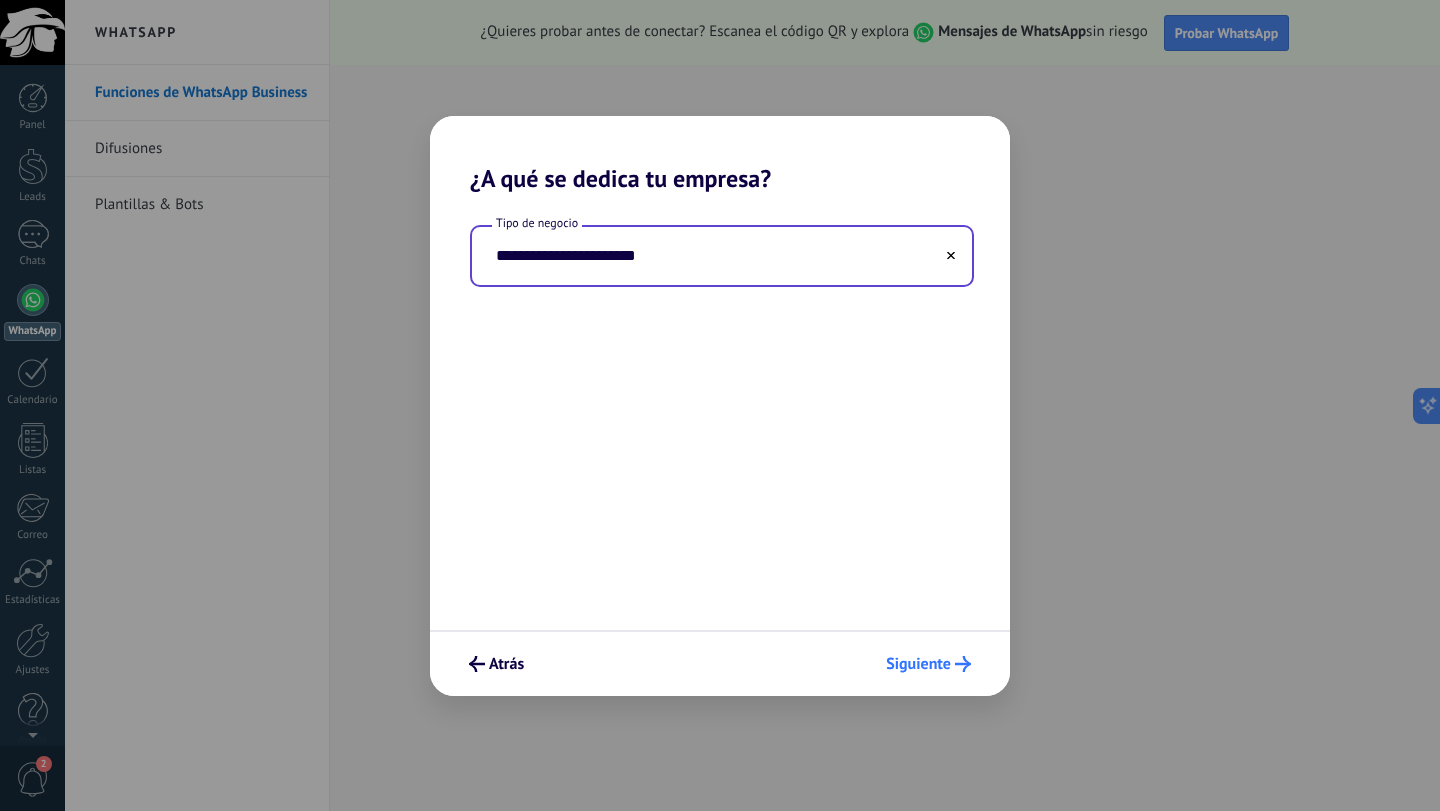click on "Siguiente" at bounding box center (477, 664) 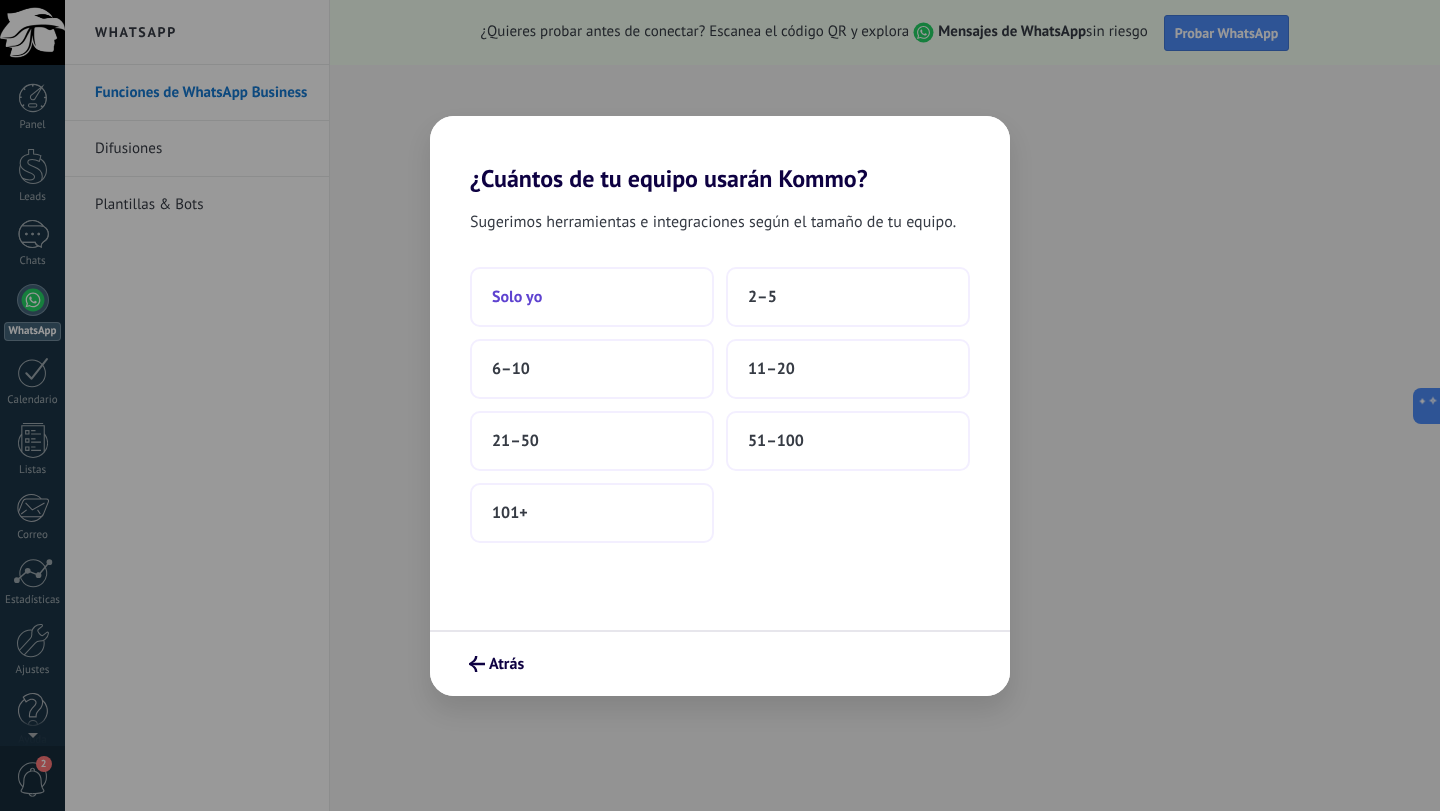 click on "Solo yo" at bounding box center [592, 297] 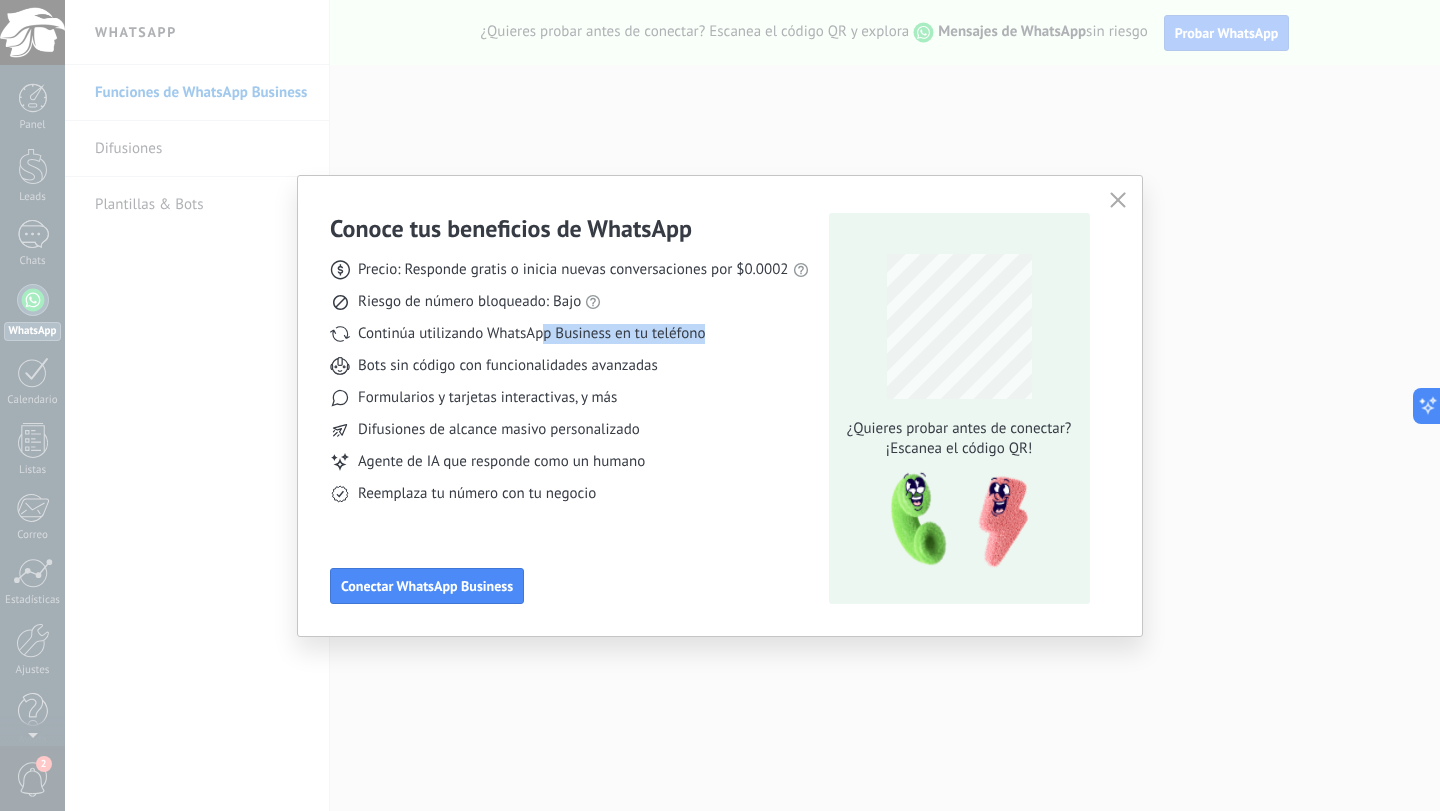 drag, startPoint x: 543, startPoint y: 332, endPoint x: 721, endPoint y: 333, distance: 178.0028 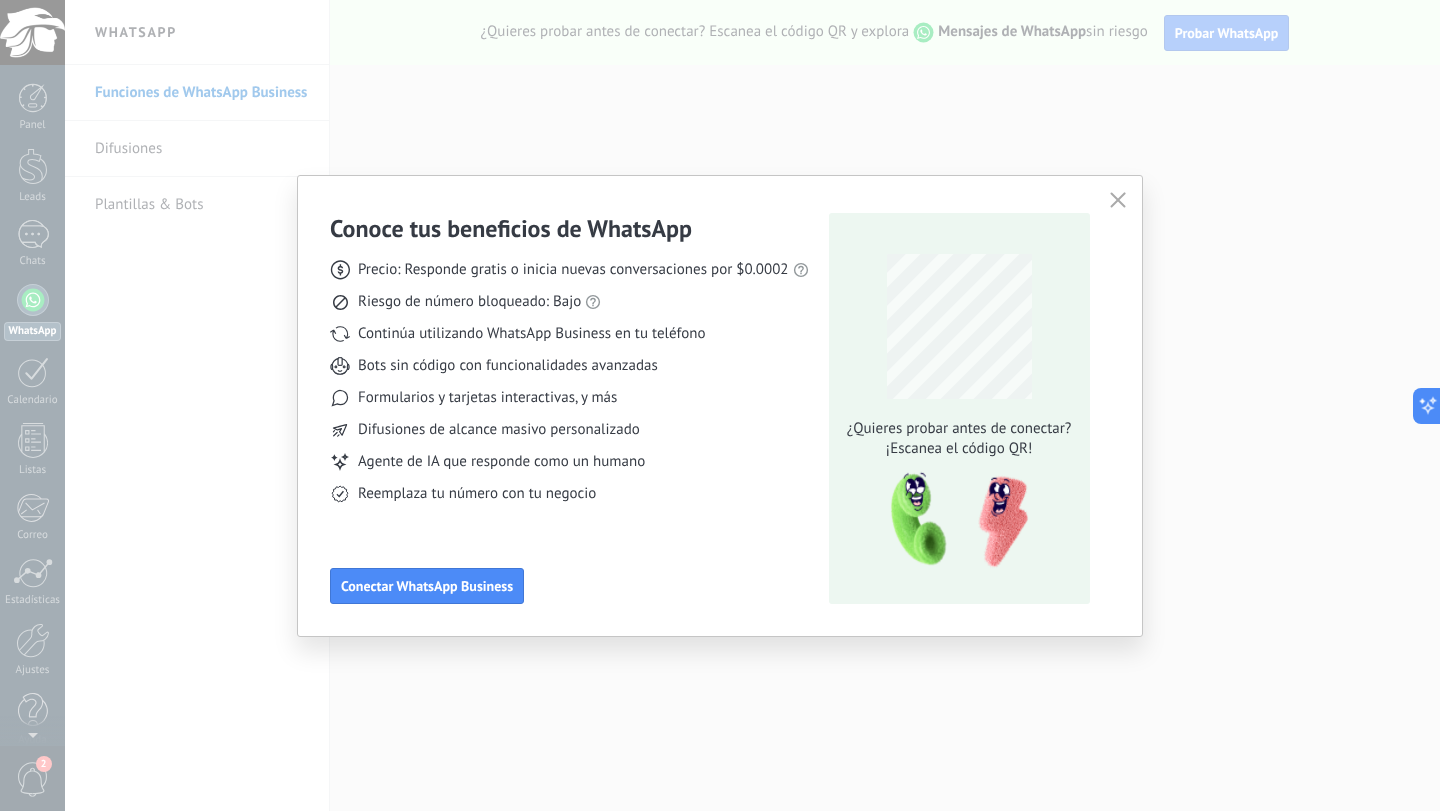 click on "Difusiones de alcance masivo personalizado" at bounding box center (569, 430) 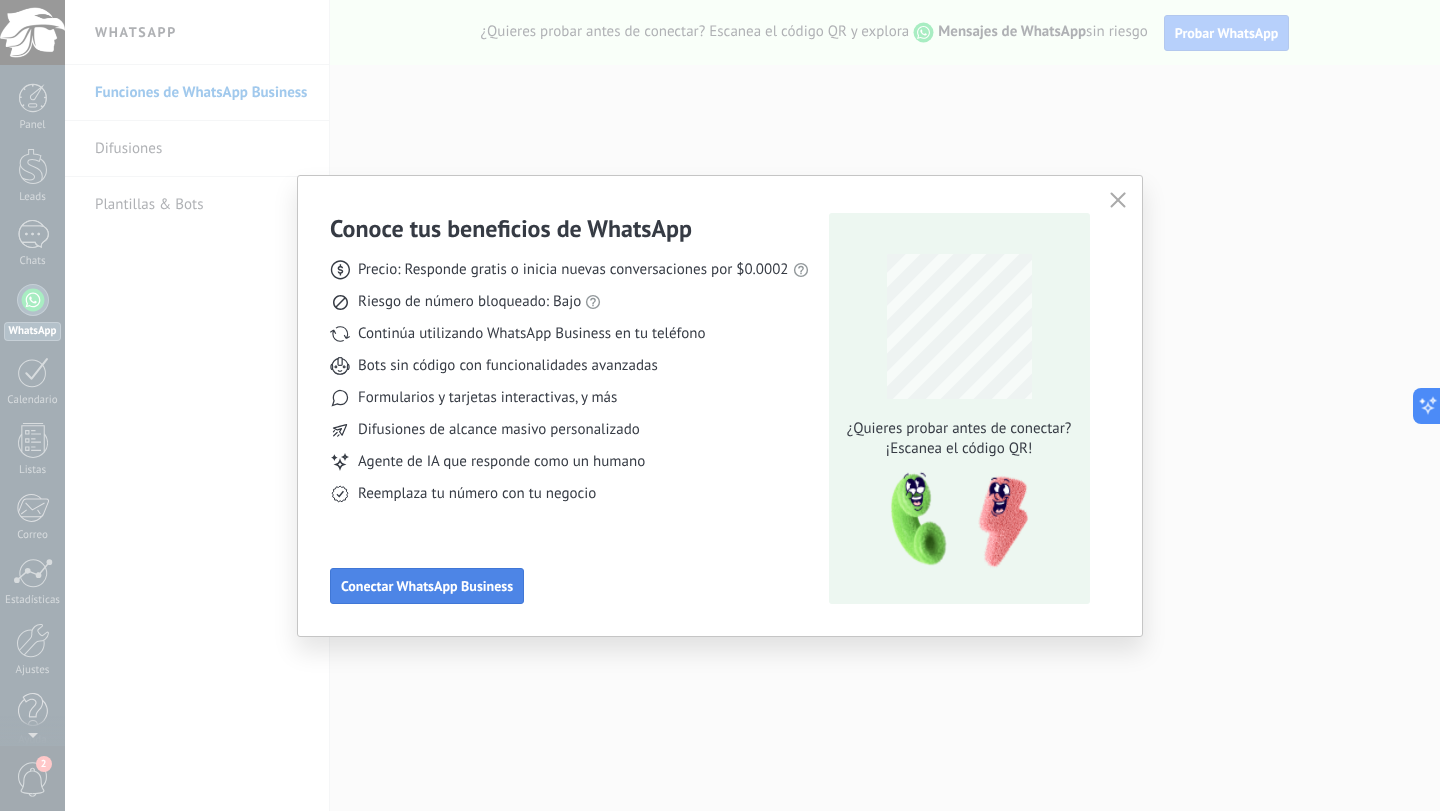 click on "Conectar WhatsApp Business" at bounding box center [427, 586] 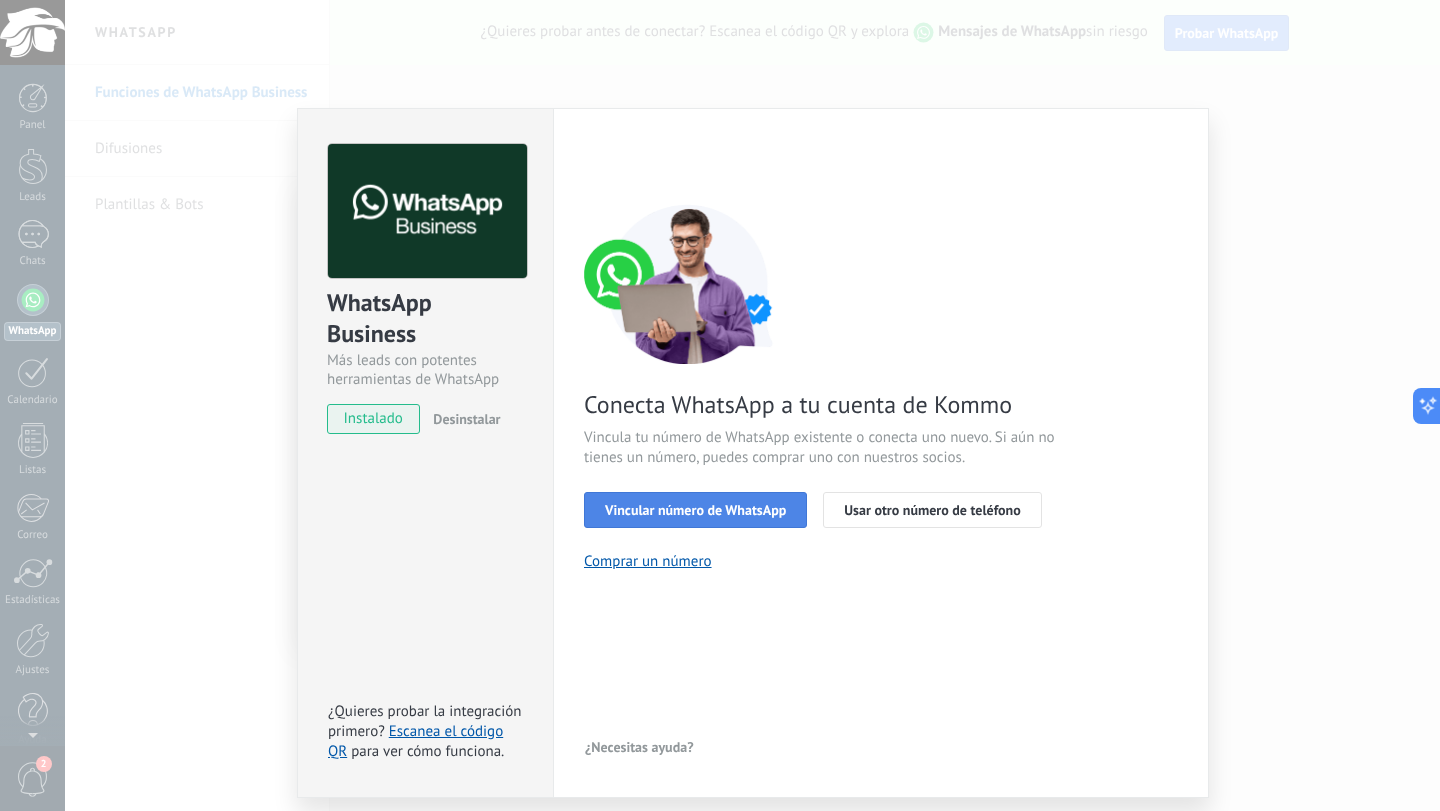 click on "Vincular número de WhatsApp" at bounding box center [695, 510] 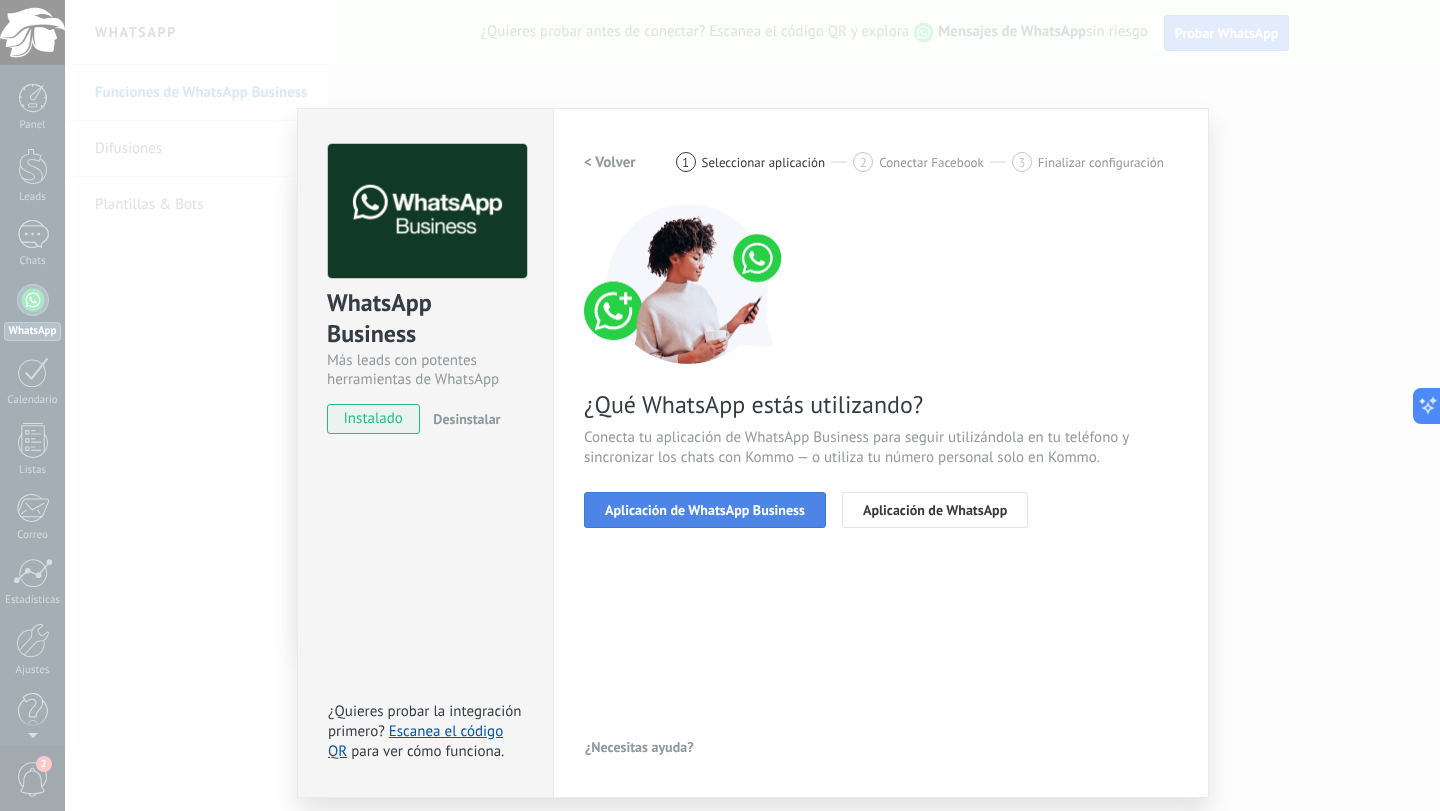 click on "Aplicación de WhatsApp Business" at bounding box center (705, 510) 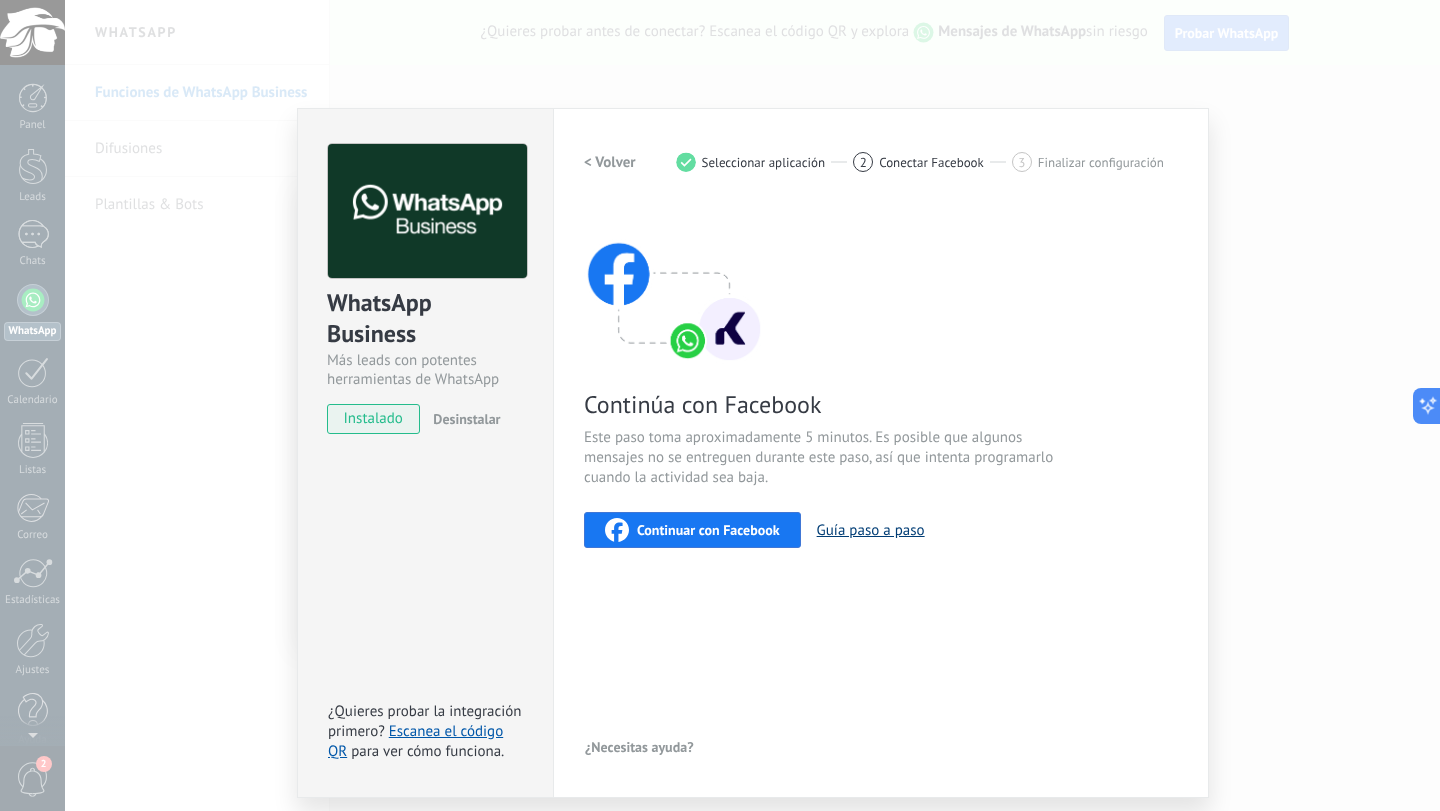 click on "Guía paso a paso" at bounding box center [871, 530] 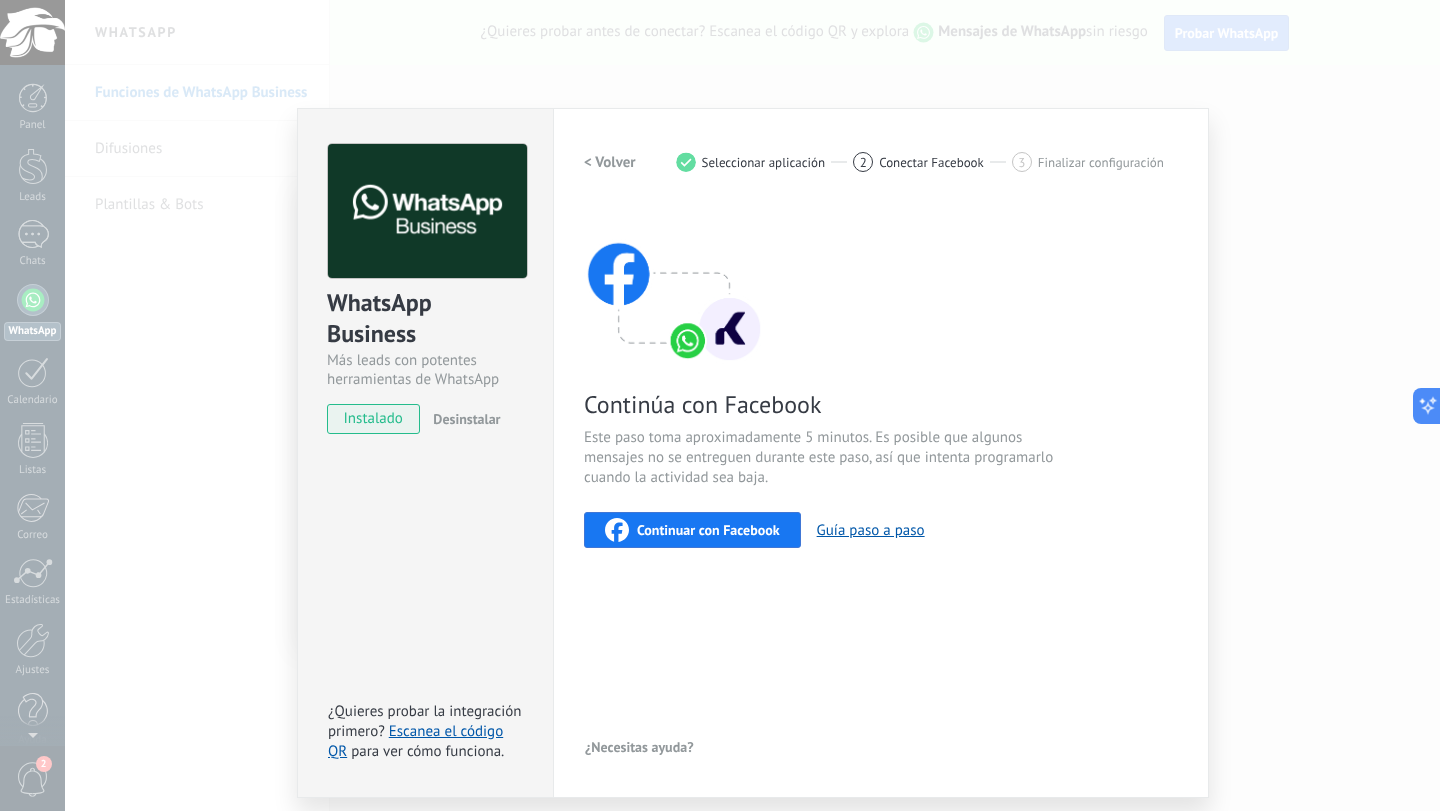 click on "Continuar con Facebook" at bounding box center (708, 530) 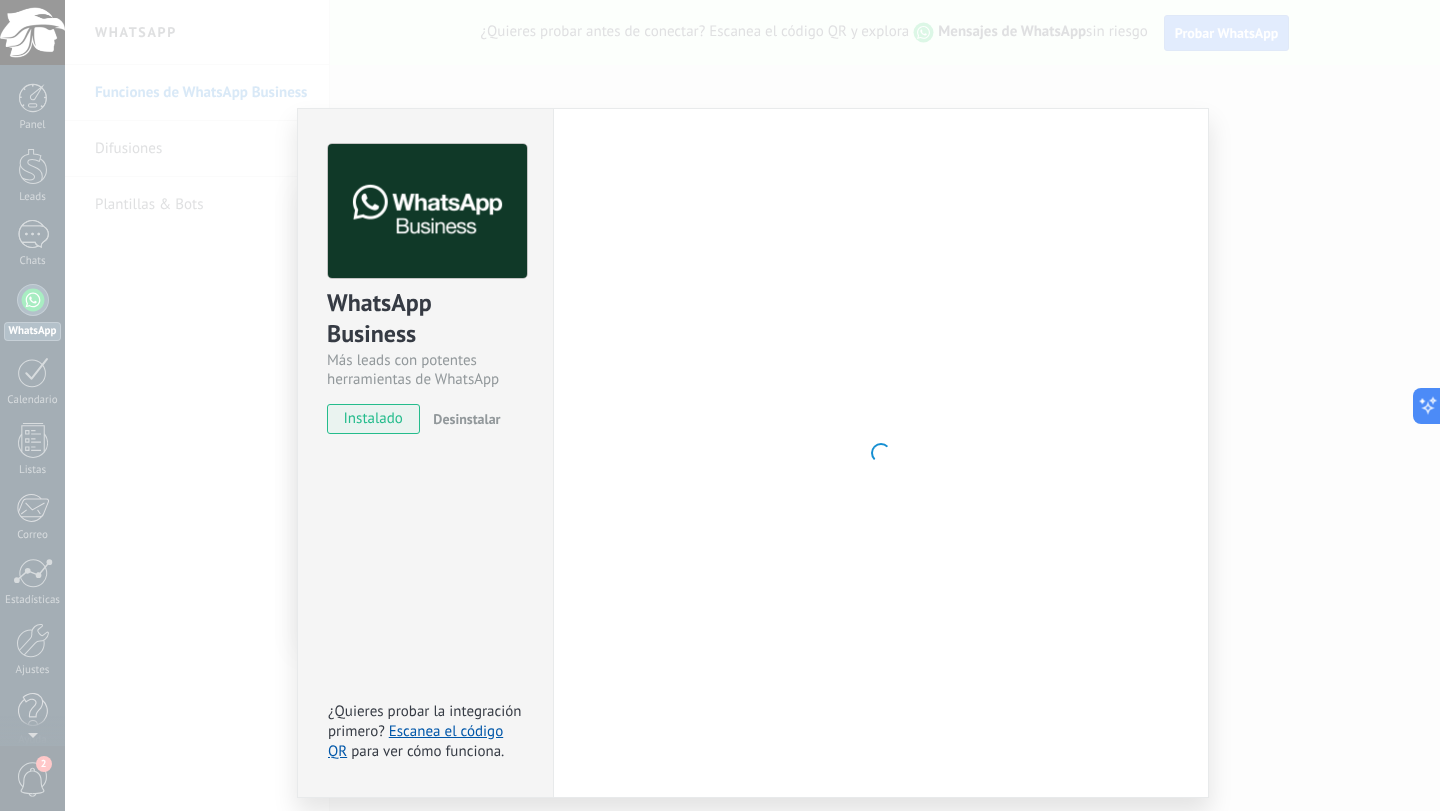type 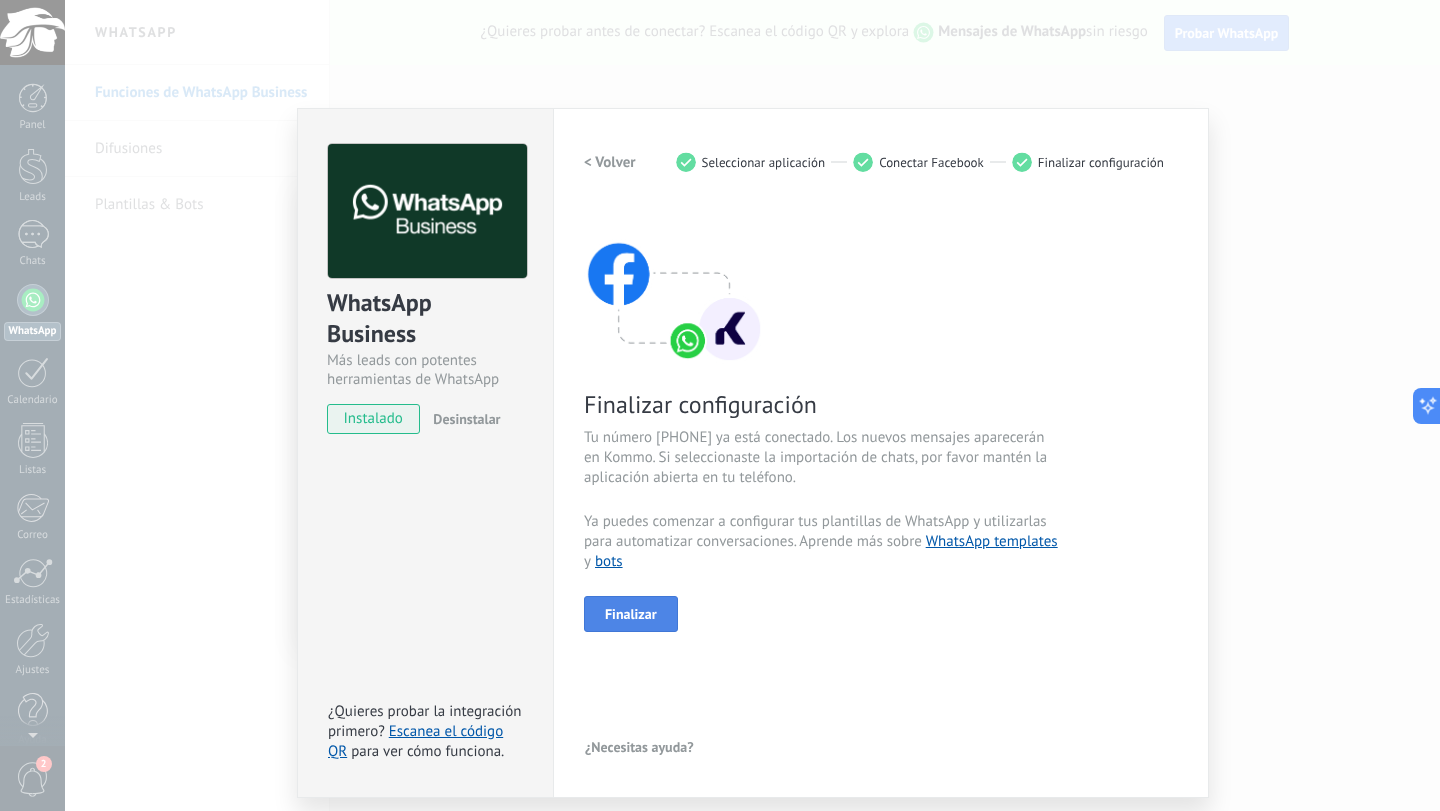 click on "Finalizar" at bounding box center (631, 614) 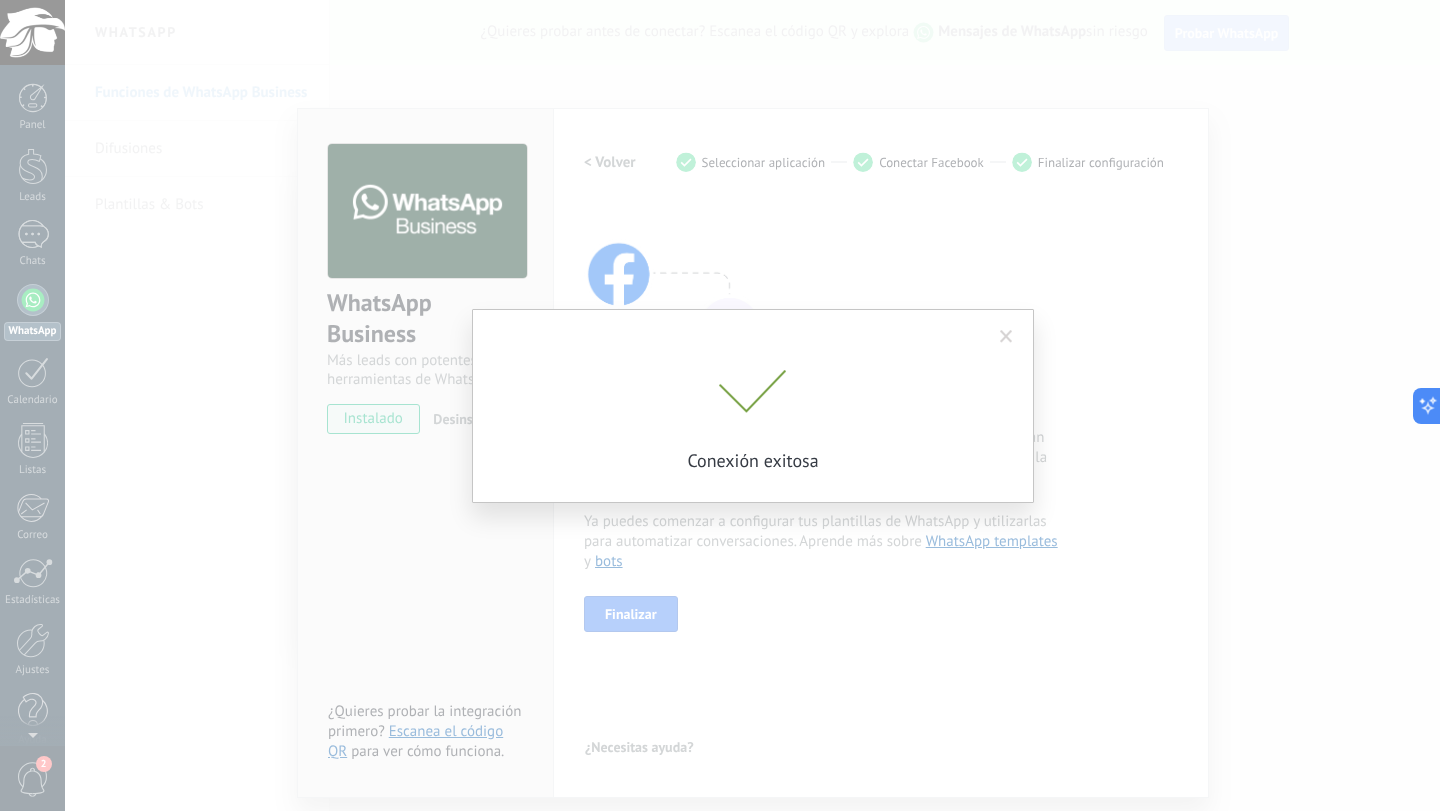 click at bounding box center [1006, 337] 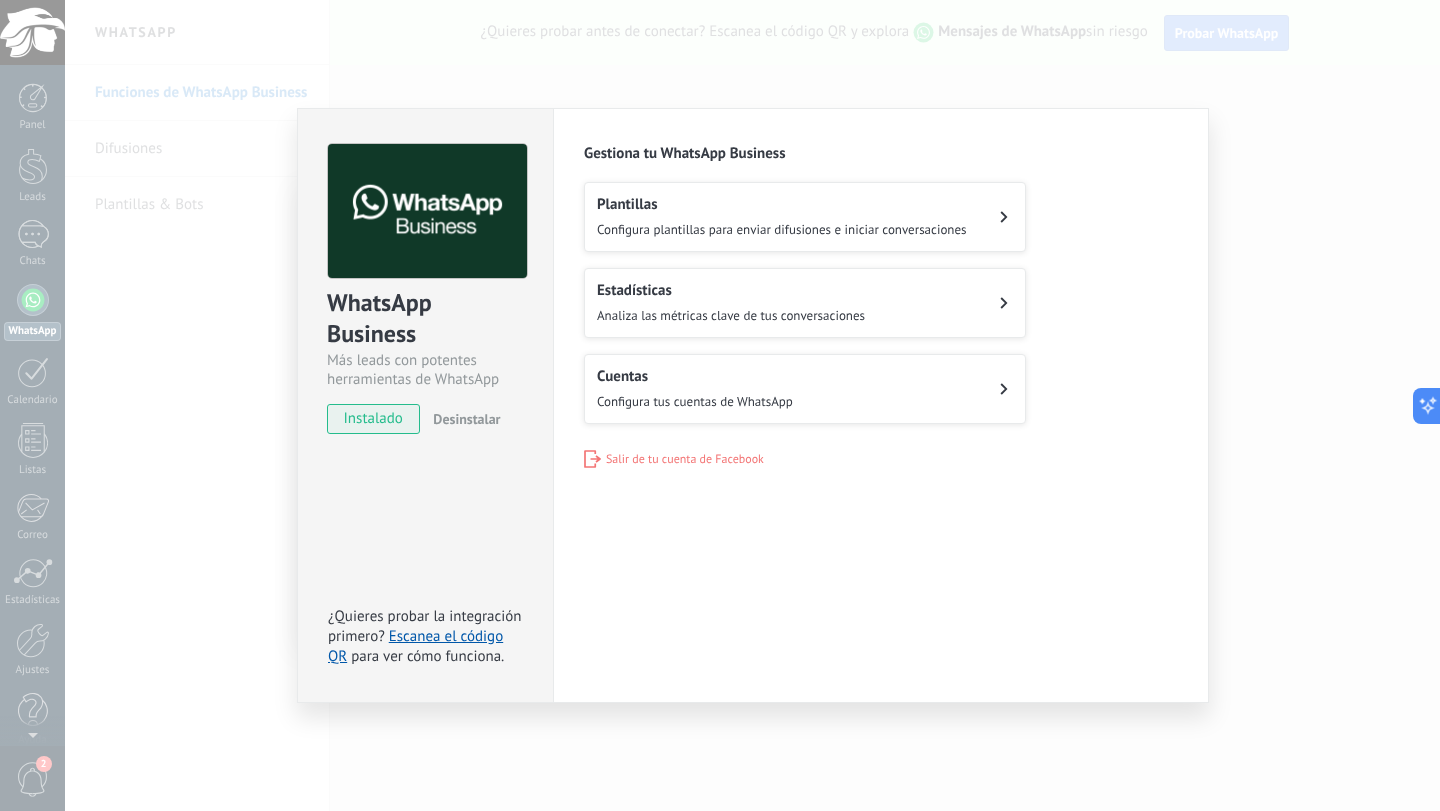 click on "WhatsApp Business Más leads con potentes herramientas de WhatsApp instalado Desinstalar ¿Quieres probar la integración primero?   Escanea el código QR   para ver cómo funciona. Configuraciones Autorizaciones This tab logs the users who have granted integration access to this account. If you want to to remove a user's ability to send requests to the account on behalf of this integration, you can revoke access. If access is revoked from all users, the integration will stop working. This app is installed, but no one has given it access yet. WhatsApp Cloud API más _:  Guardar Gestiona tu WhatsApp Business Plantillas Configura plantillas para enviar difusiones e iniciar conversaciones Estadísticas Analiza las métricas clave de tus conversaciones Cuentas Configura tus cuentas de WhatsApp Salir de tu cuenta de Facebook" at bounding box center (752, 405) 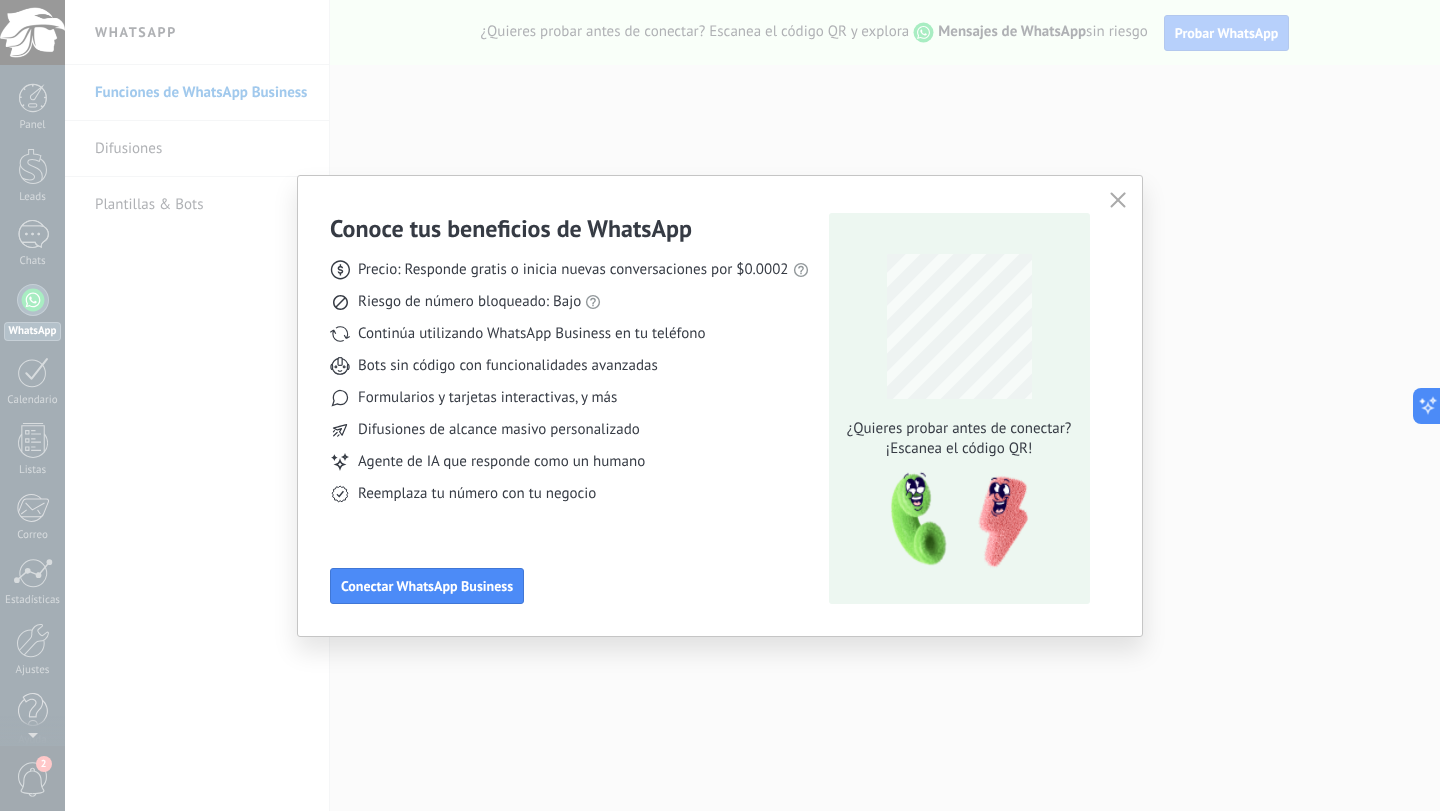 click on "Conoce tus beneficios de WhatsApp Precio: Responde gratis o inicia nuevas conversaciones por $0.0002 Riesgo de número bloqueado: Bajo Continúa utilizando WhatsApp Business en tu teléfono Bots sin código con funcionalidades avanzadas Formularios y tarjetas interactivas, y más Difusiones de alcance masivo personalizado Agente de IA que responde como un humano Reemplaza tu número con tu negocio Conectar WhatsApp Business ¿Quieres probar antes de conectar? ¡Escanea el código QR!" at bounding box center (720, 405) 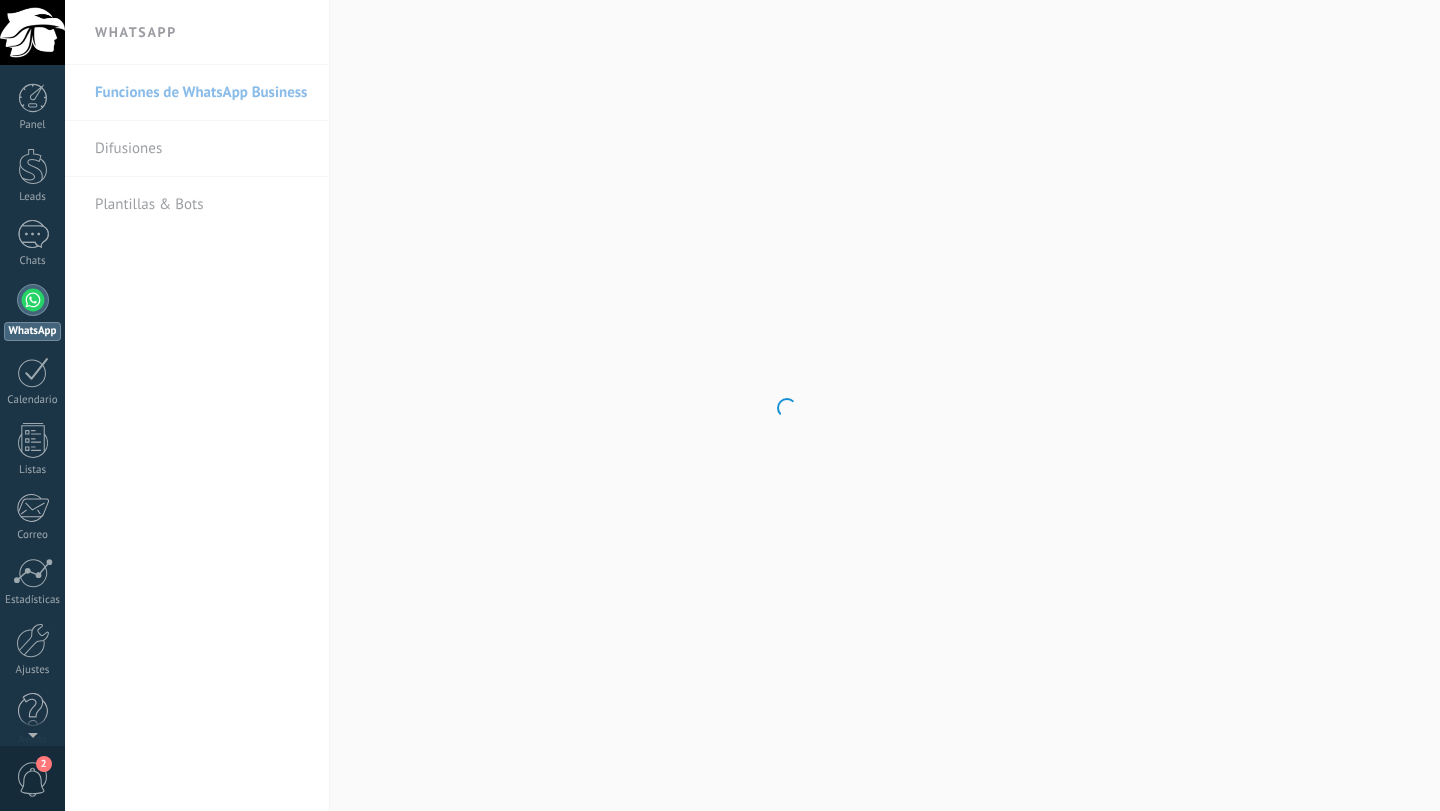 scroll, scrollTop: 0, scrollLeft: 0, axis: both 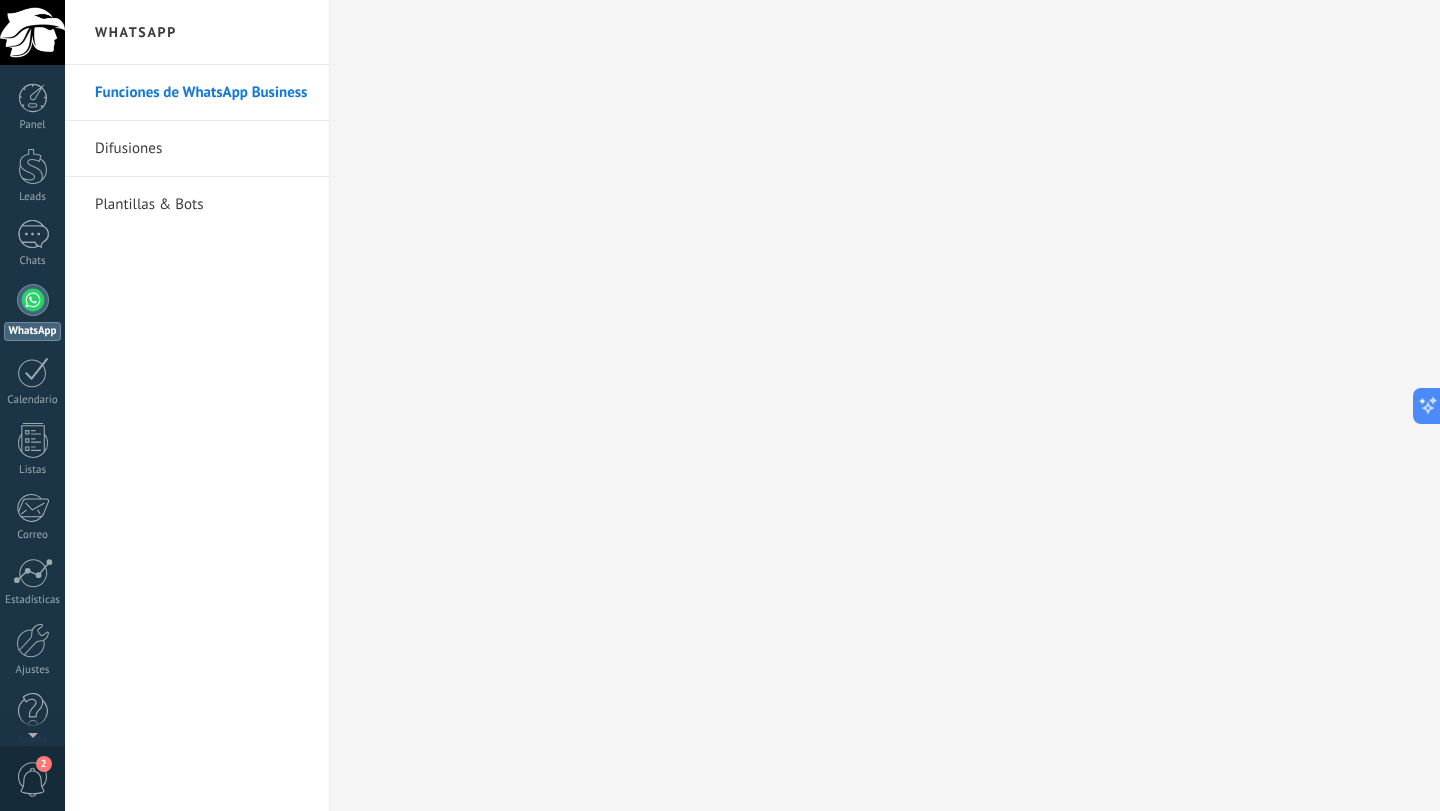 click on "Funciones de WhatsApp Business
Difusiones
Plantillas & Bots" at bounding box center [197, 438] 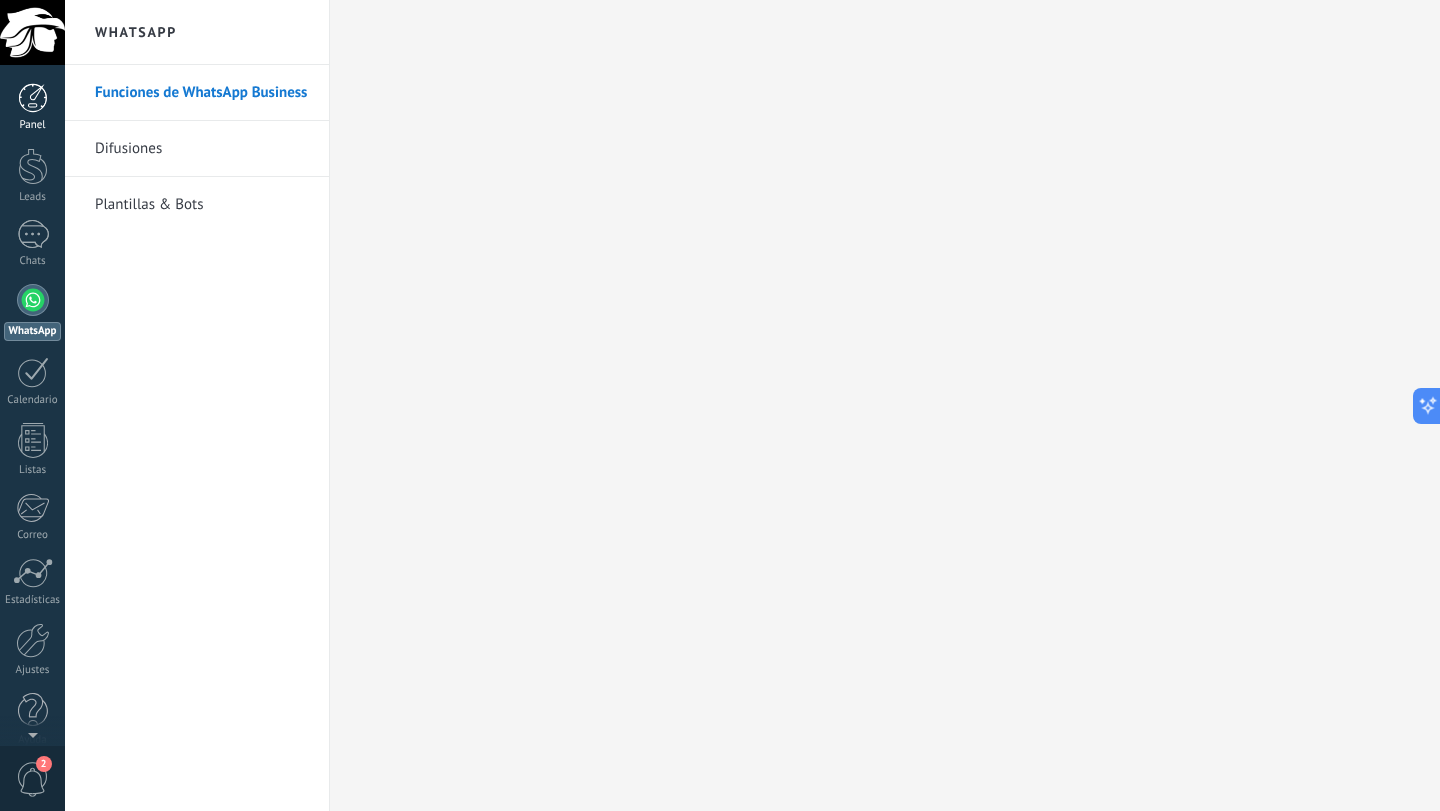 click at bounding box center (33, 98) 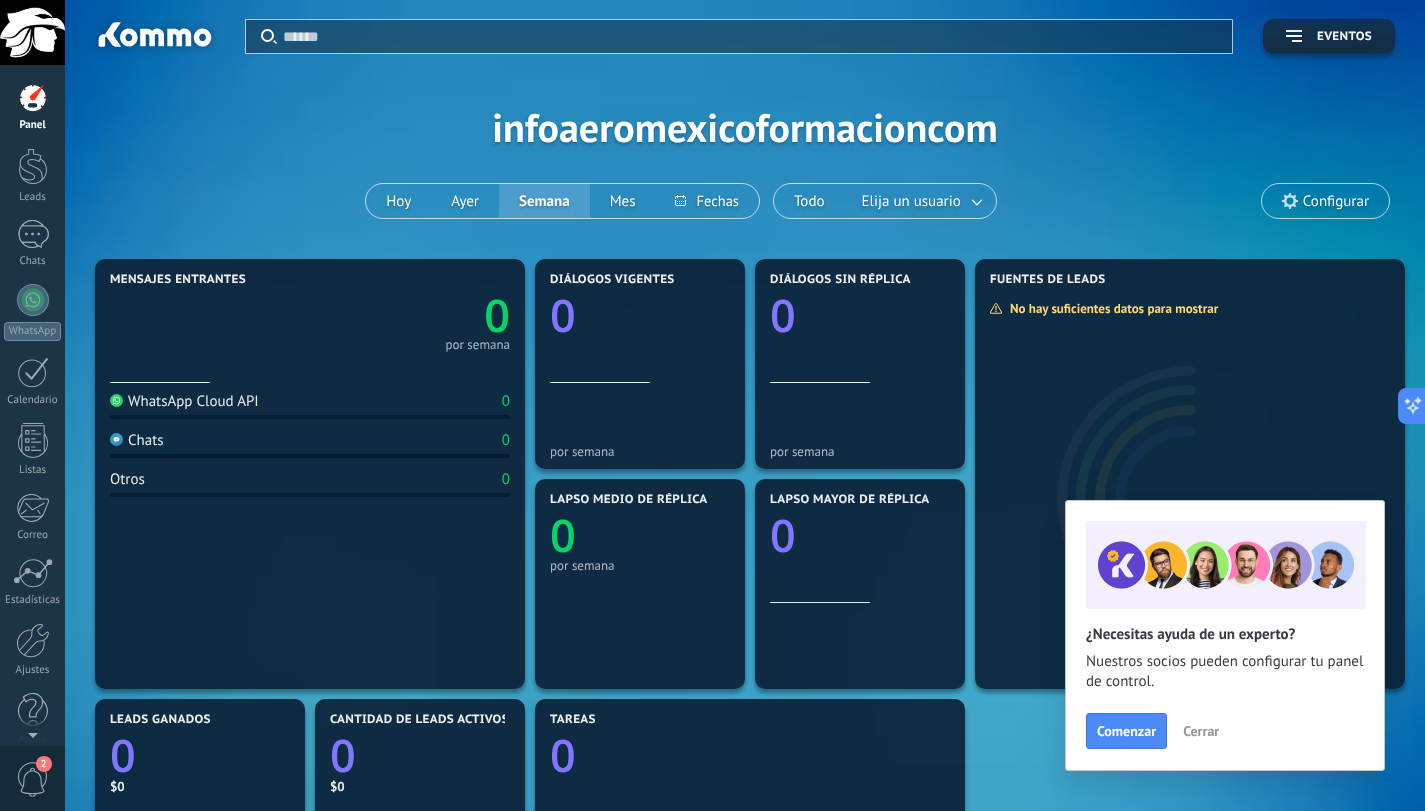 click on "Panel
Leads
Chats
WhatsApp
Clientes" at bounding box center (32, 425) 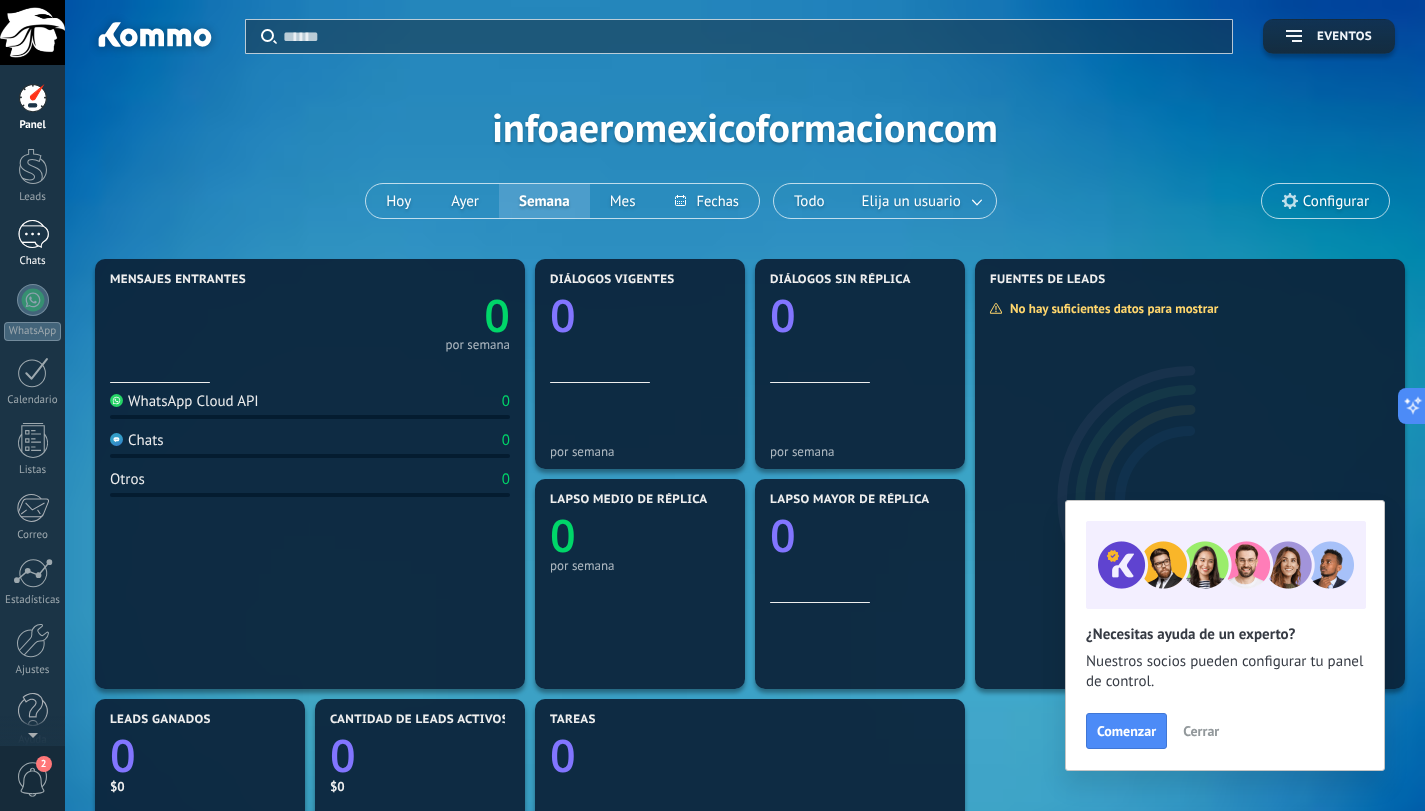 click at bounding box center [33, 234] 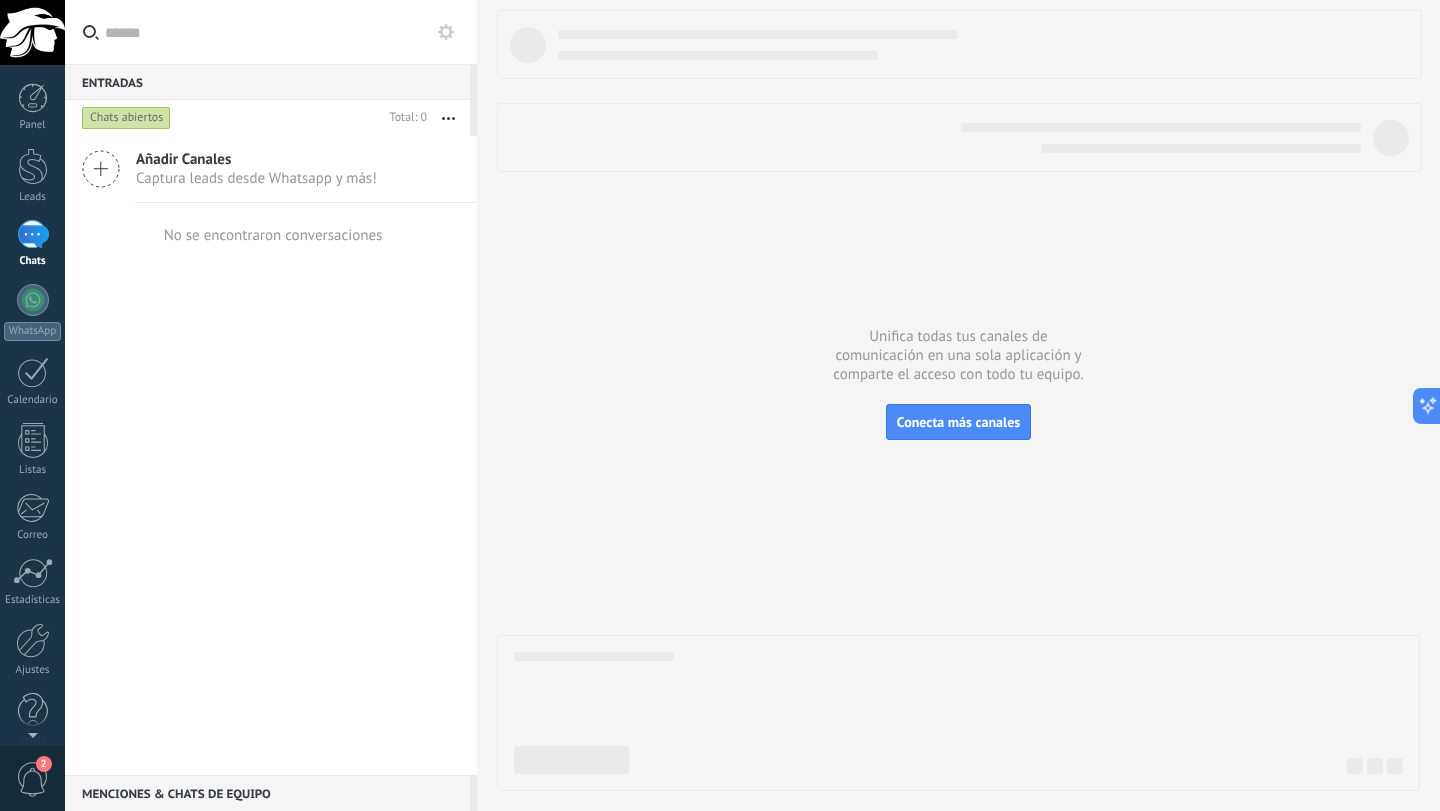 click at bounding box center (101, 169) 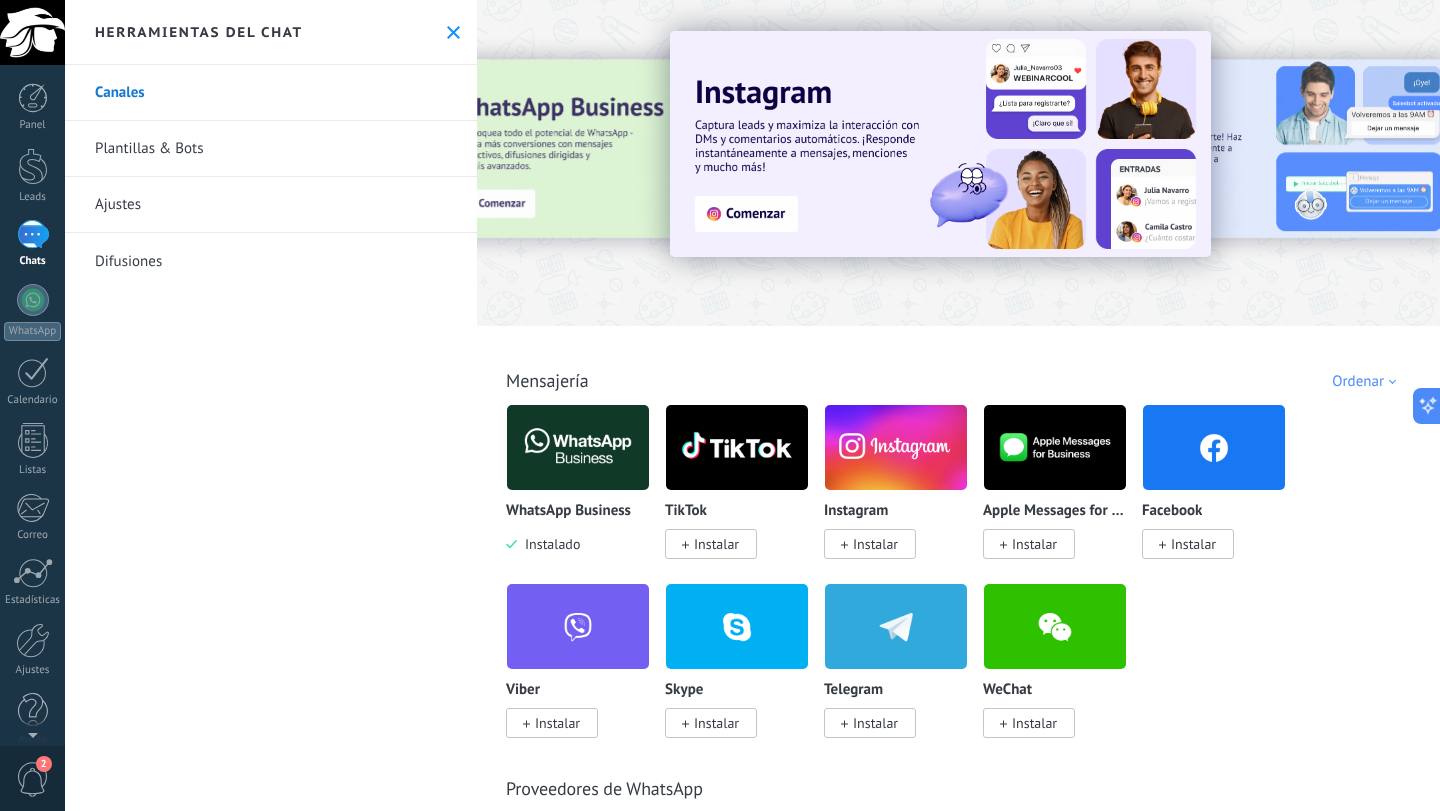 click at bounding box center [578, 447] 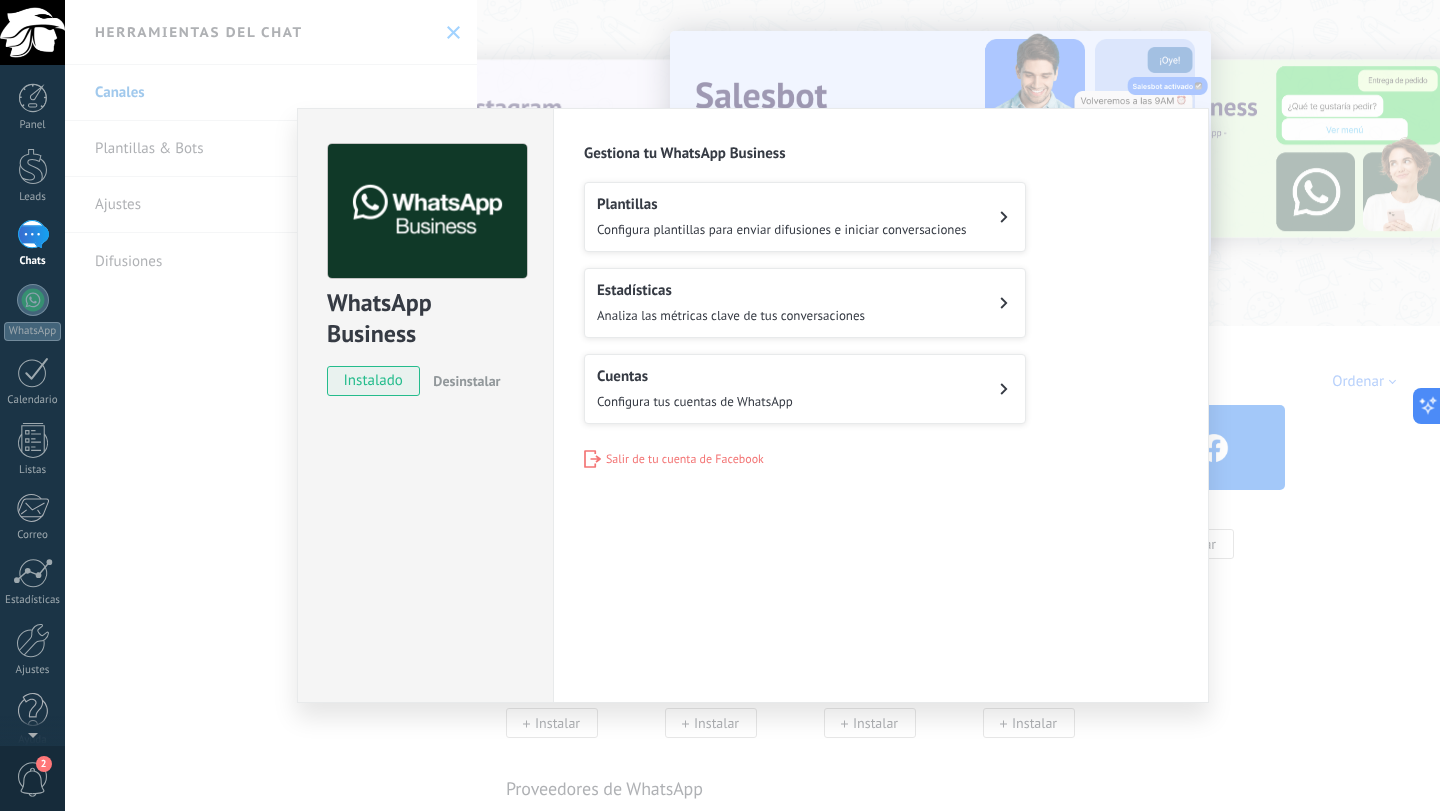 click on "Plantillas Configura plantillas para enviar difusiones e iniciar conversaciones" at bounding box center (782, 217) 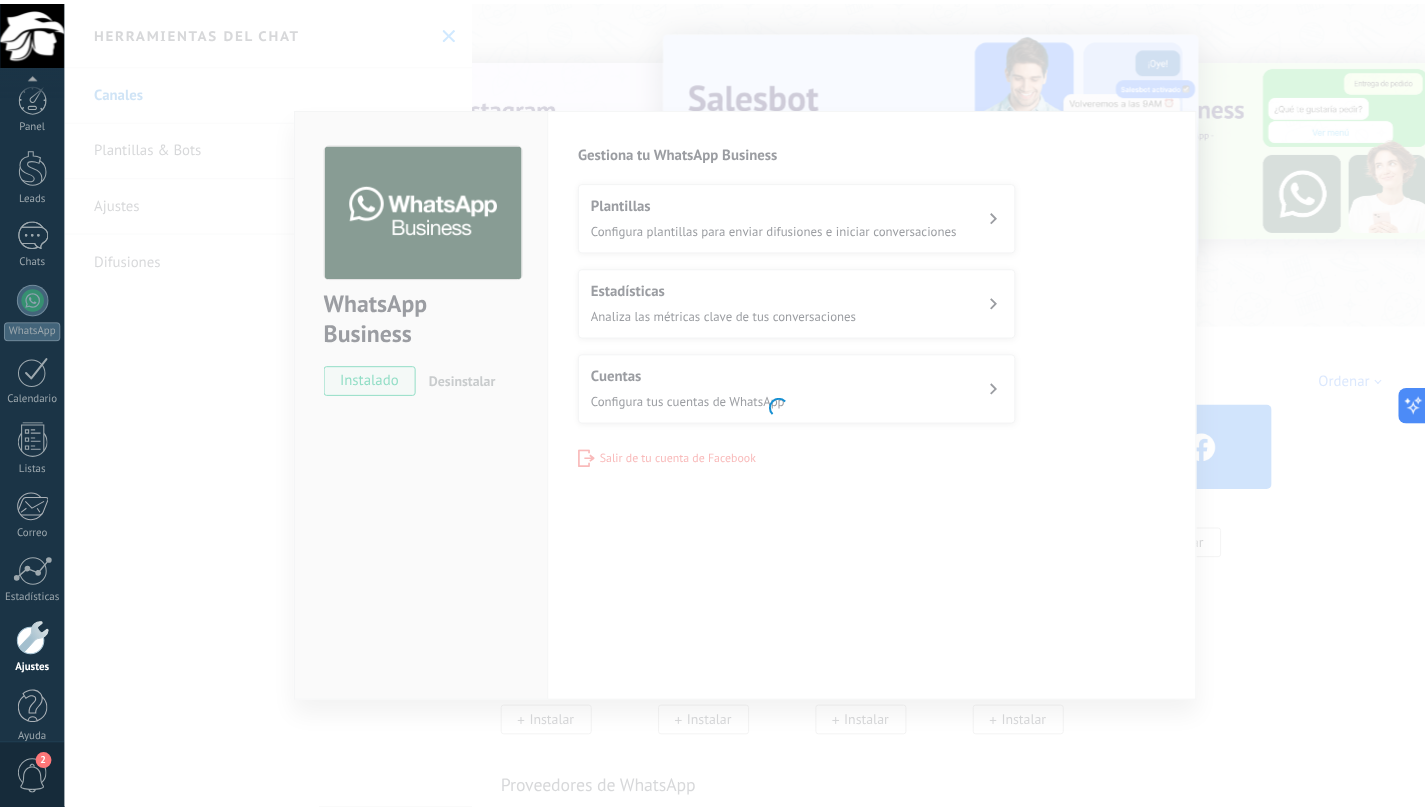 scroll, scrollTop: 21, scrollLeft: 0, axis: vertical 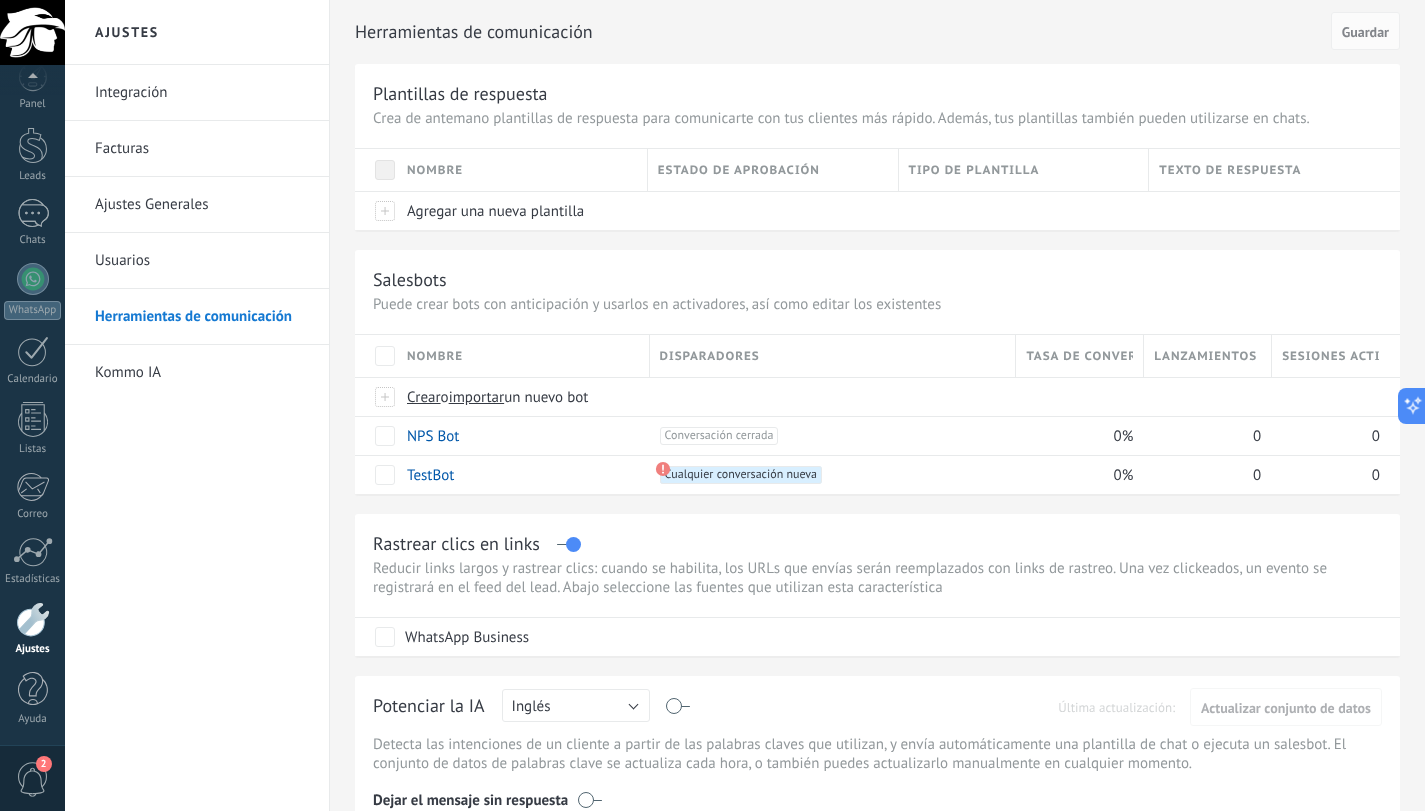 click on "Ajustes" at bounding box center [197, 32] 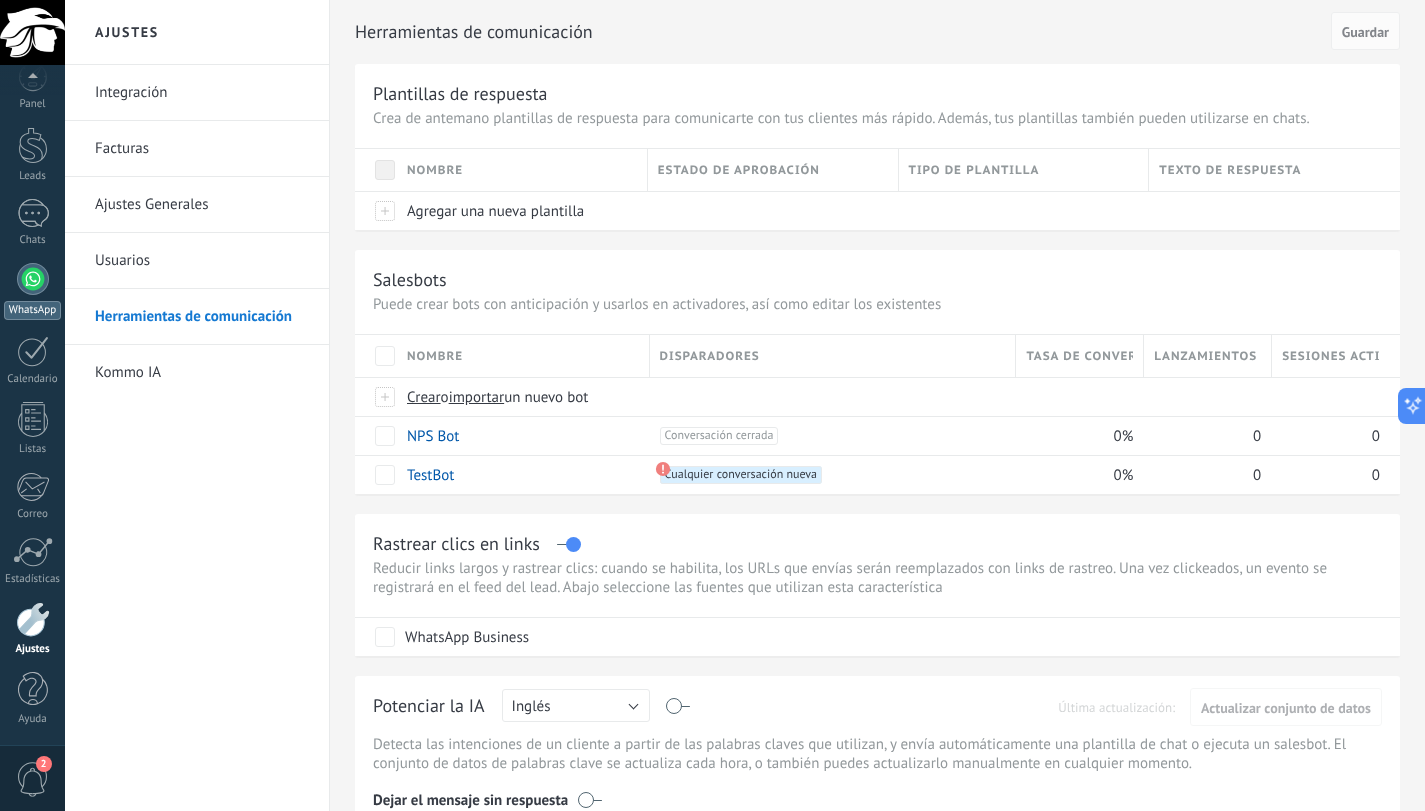 click at bounding box center (33, 279) 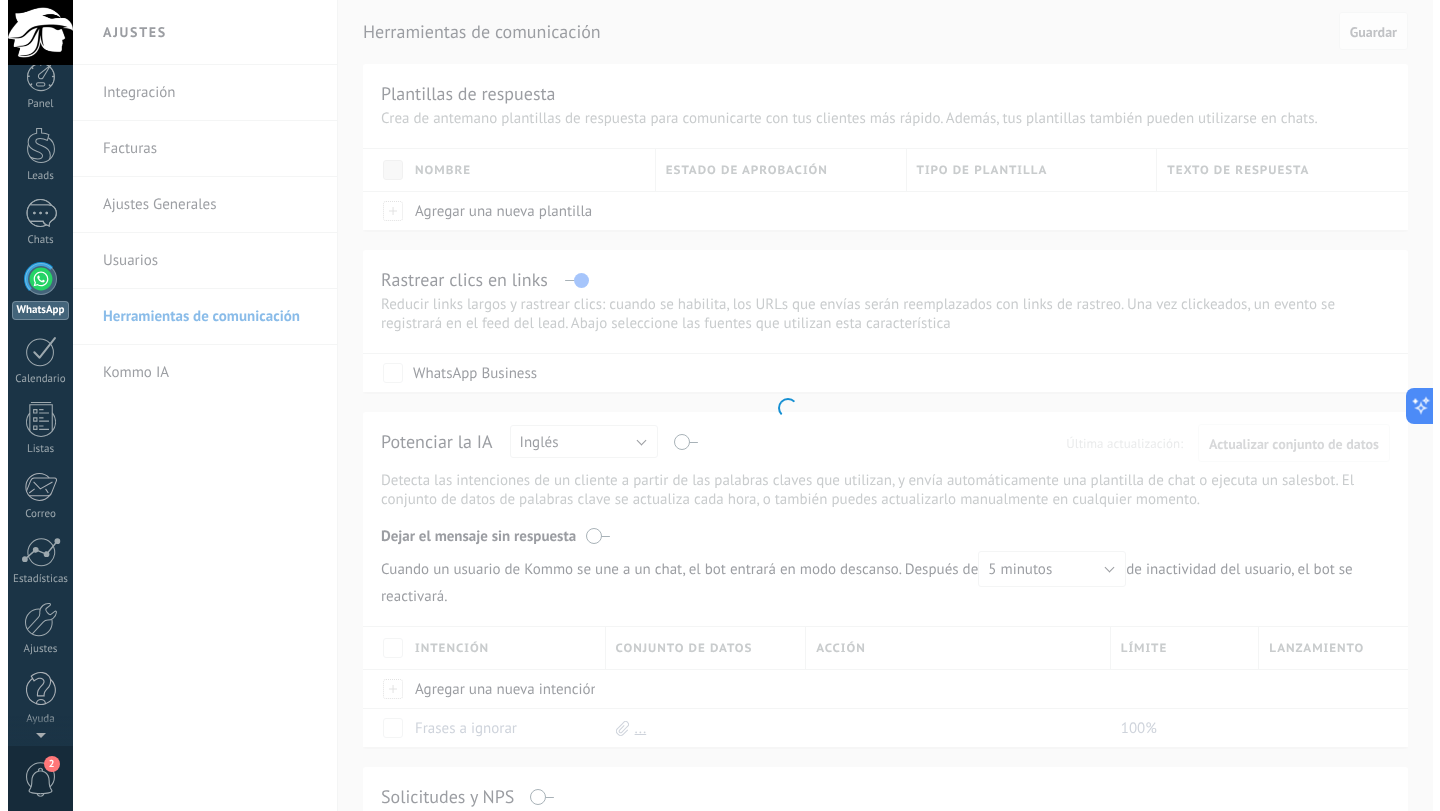 scroll, scrollTop: 0, scrollLeft: 0, axis: both 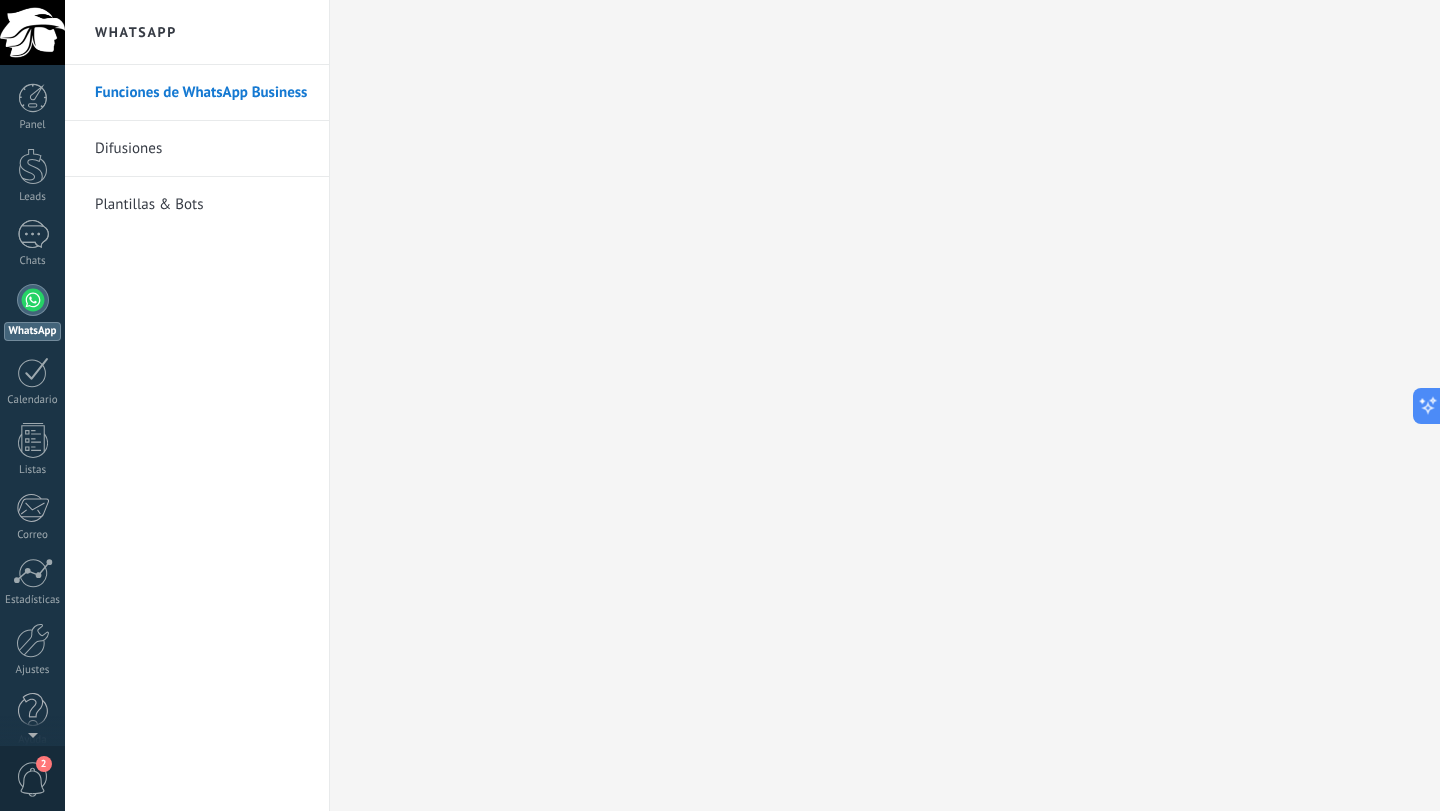click on "Difusiones" at bounding box center (202, 149) 